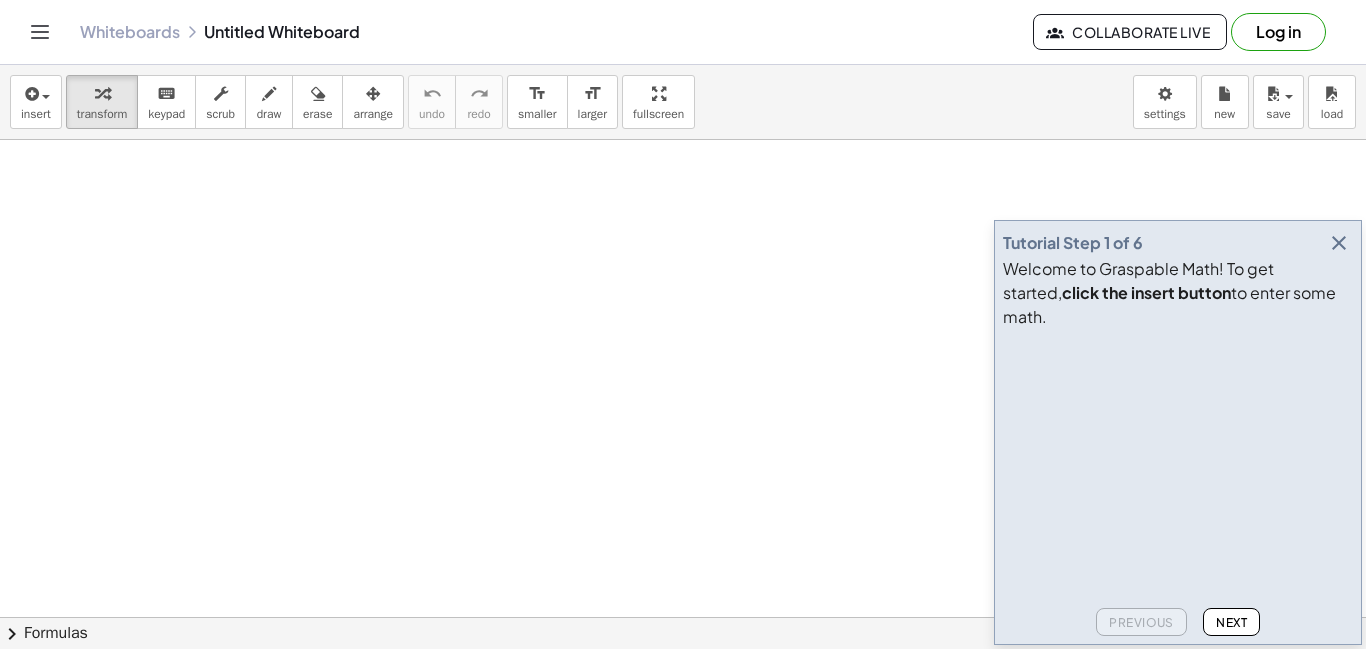 scroll, scrollTop: 0, scrollLeft: 0, axis: both 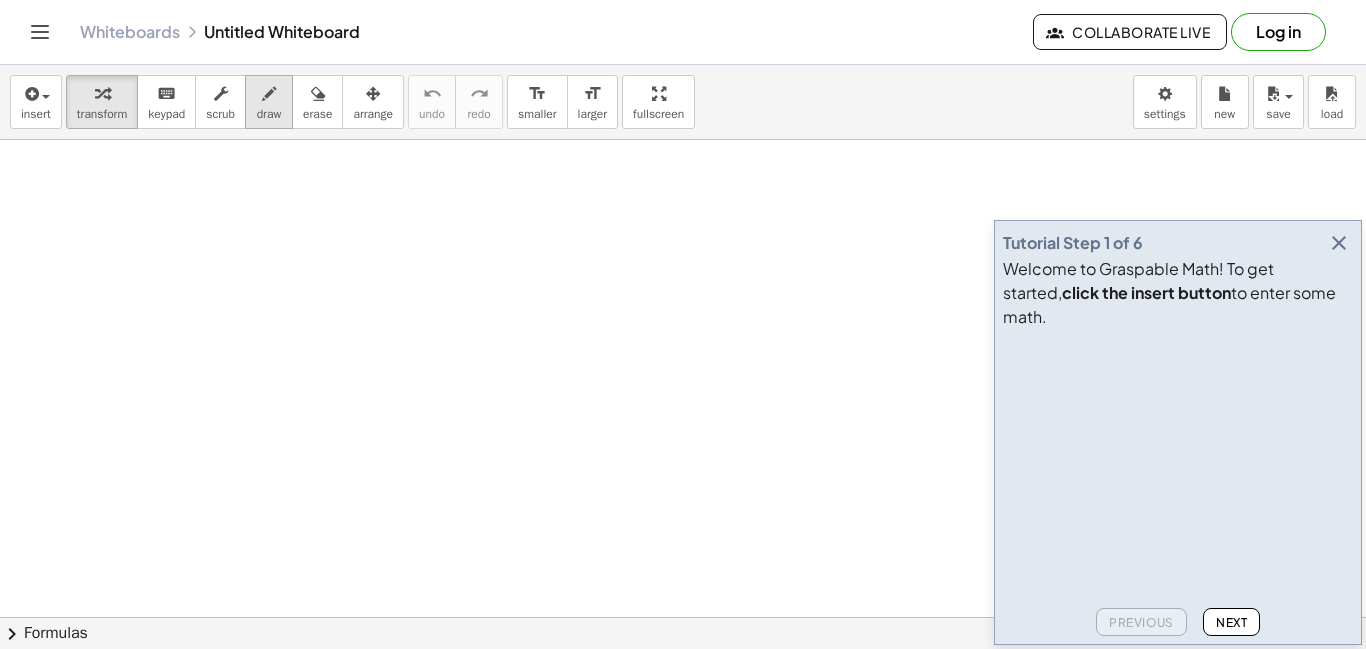 click on "draw" at bounding box center (269, 114) 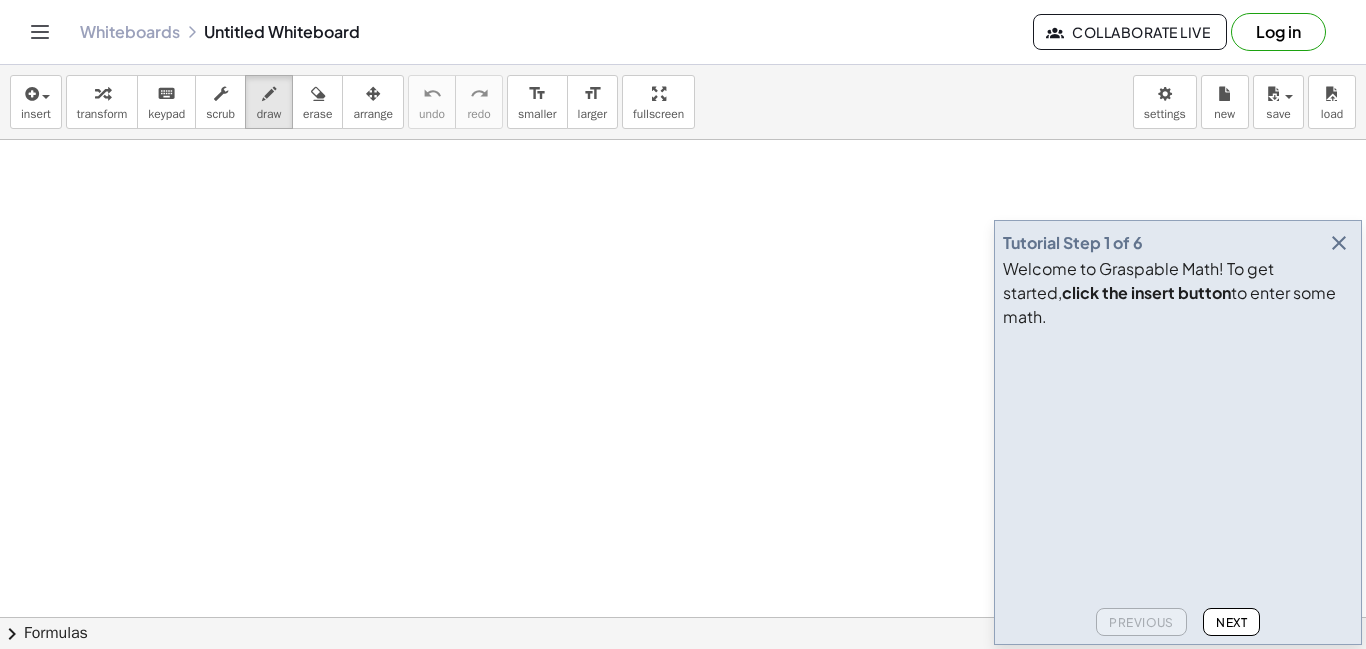 click at bounding box center (683, 682) 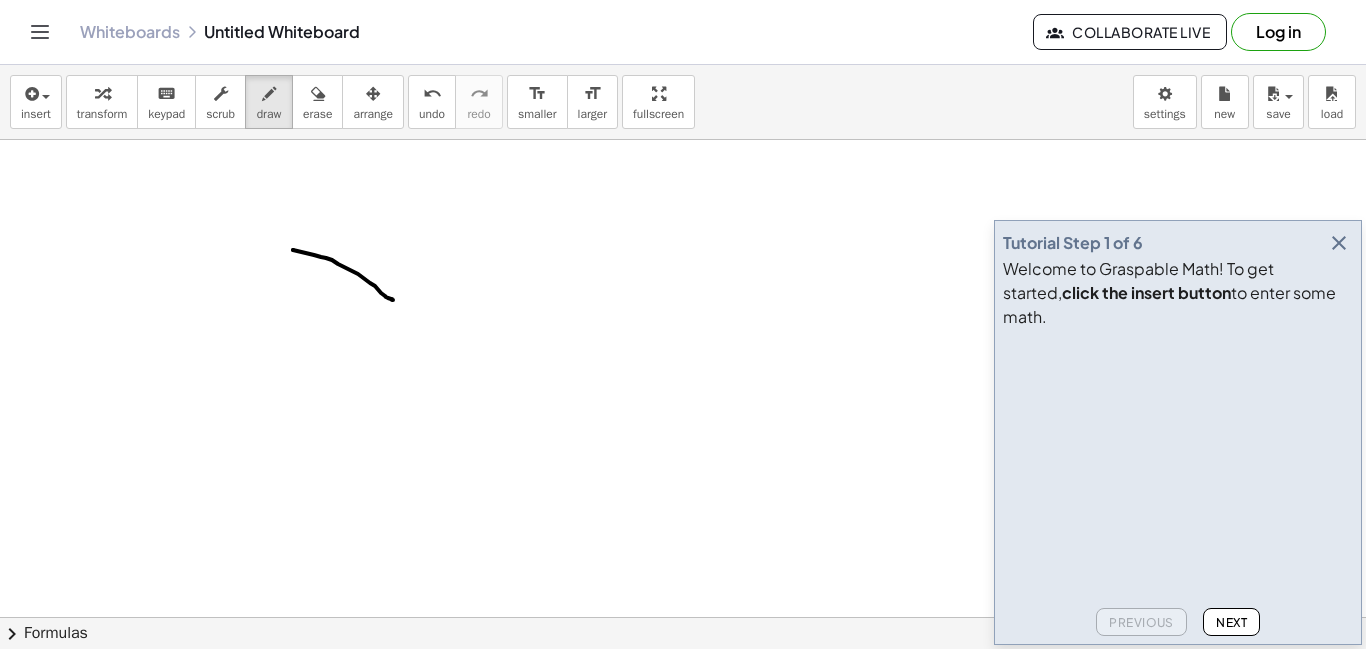 drag, startPoint x: 293, startPoint y: 250, endPoint x: 393, endPoint y: 300, distance: 111.8034 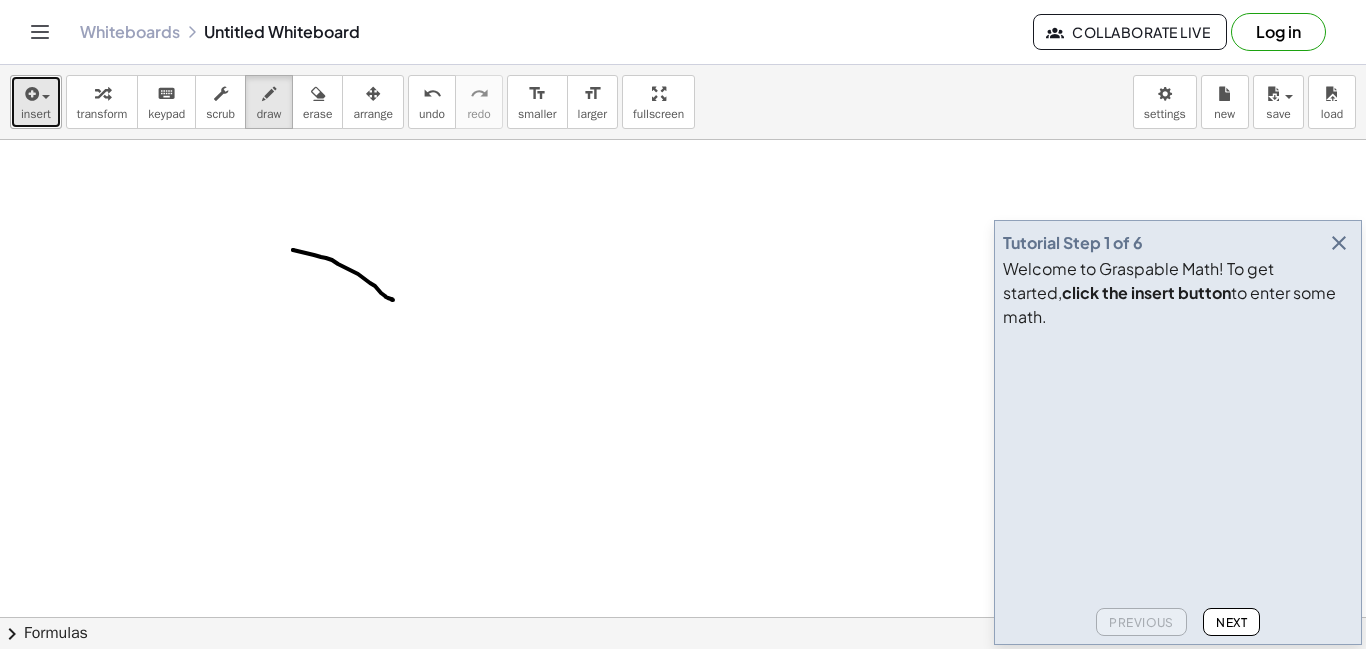 click on "insert" at bounding box center (36, 102) 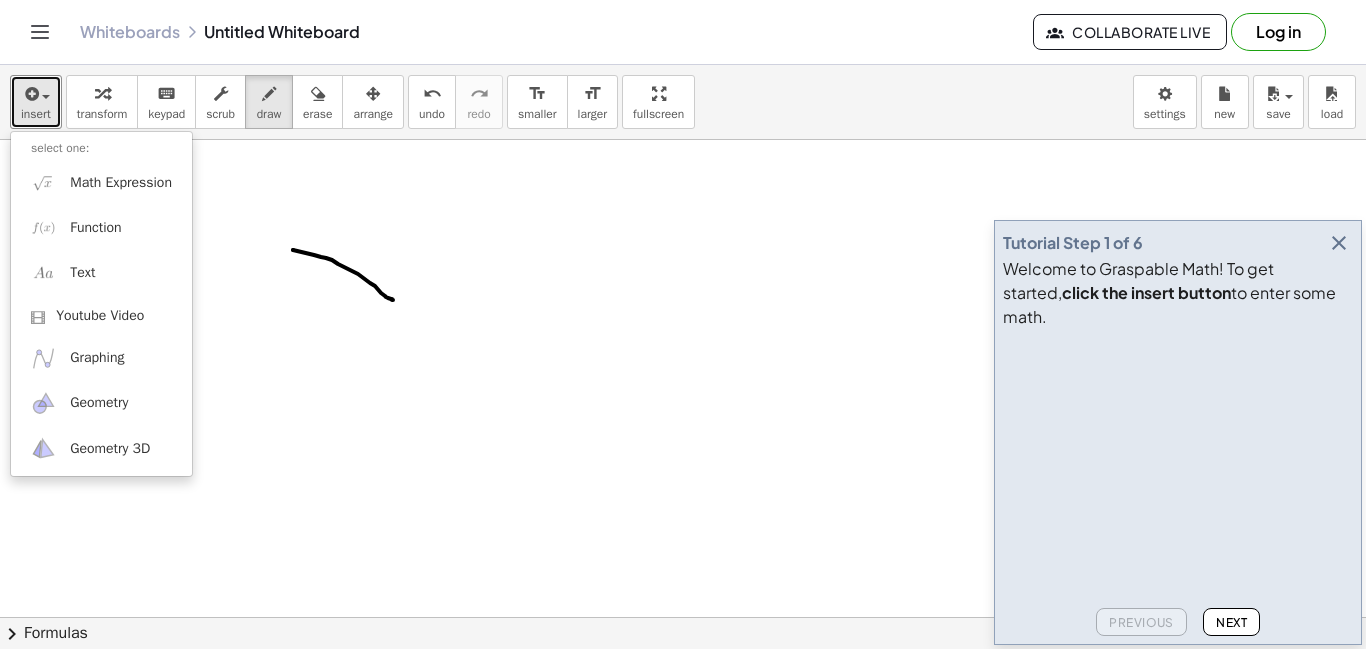 click at bounding box center [683, 682] 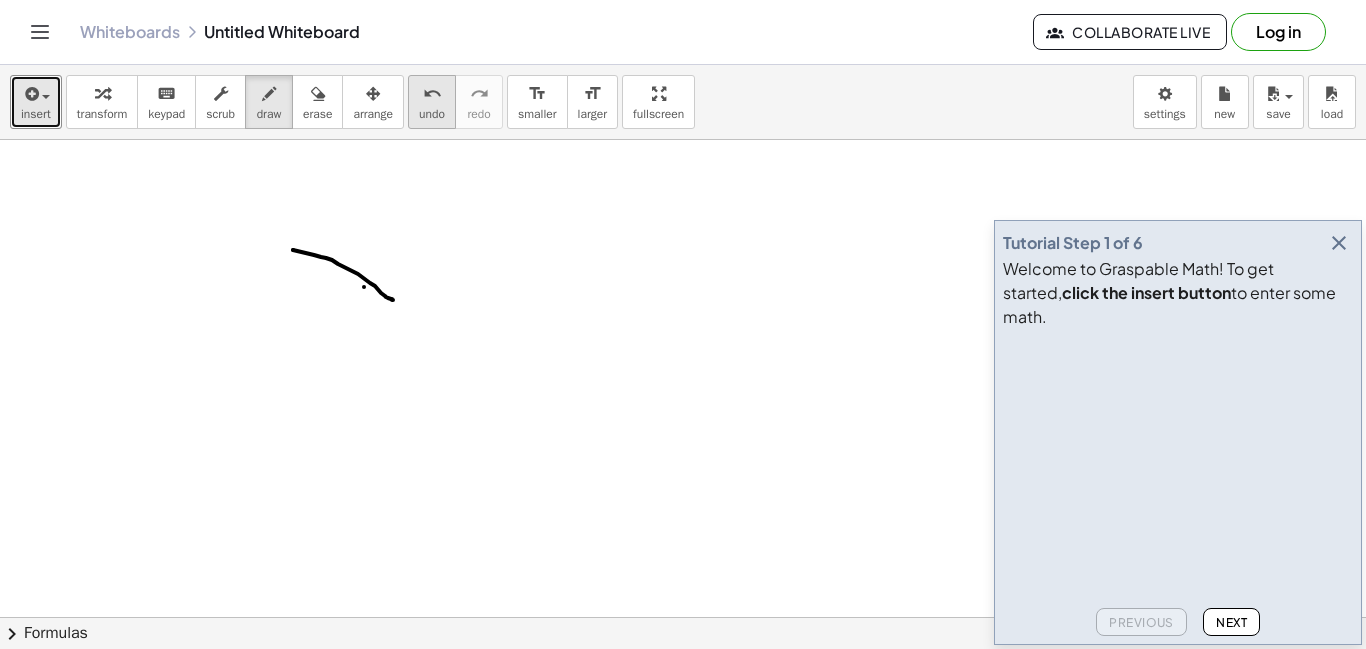 click on "undo undo" at bounding box center (432, 102) 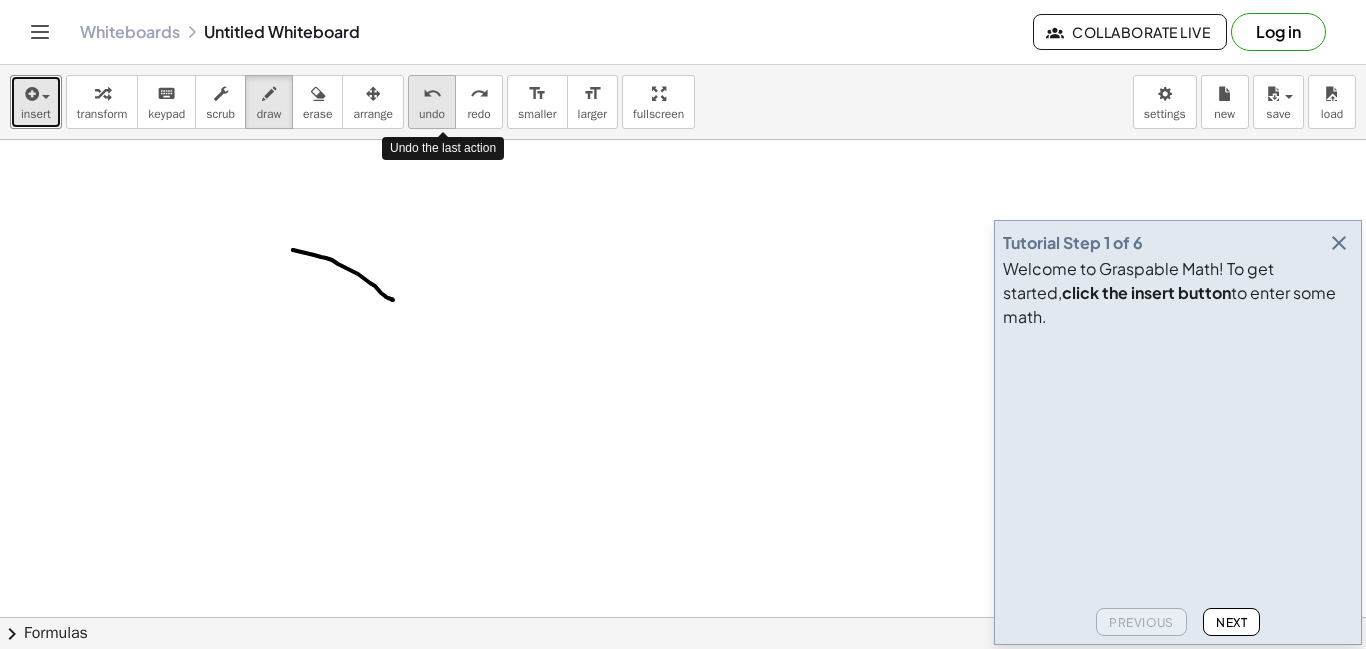 click on "undo undo" at bounding box center [432, 102] 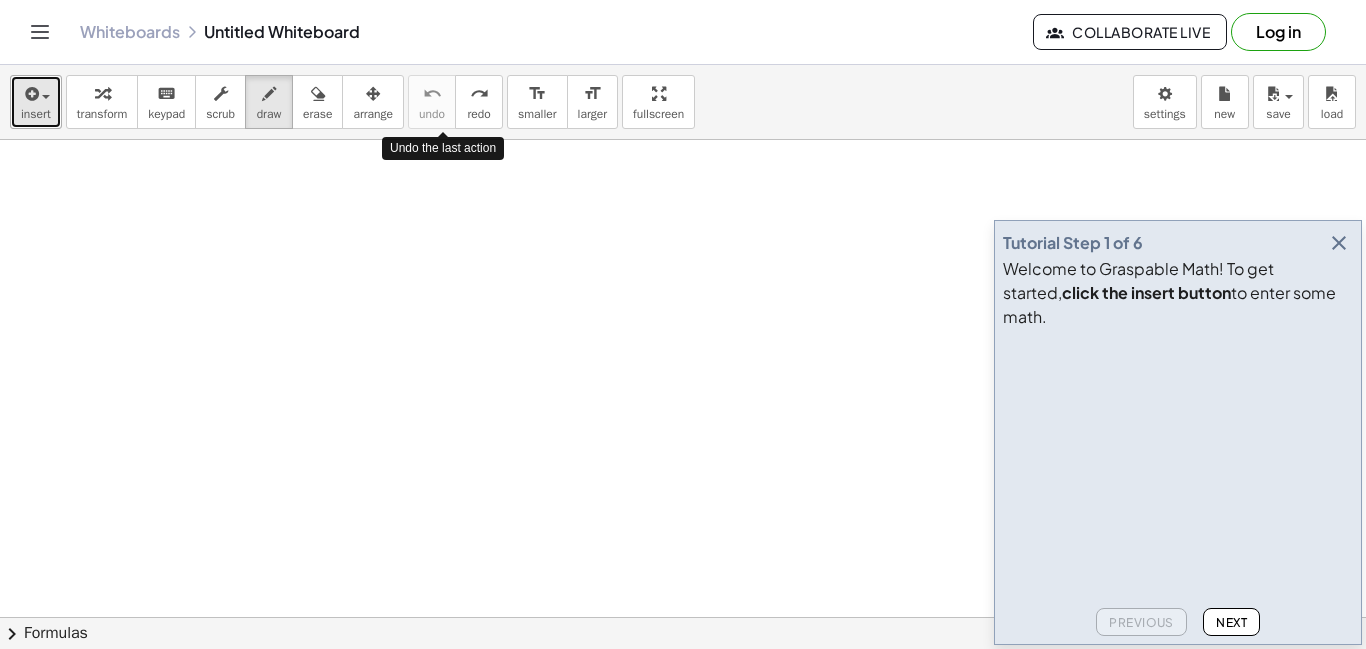 click on "insert" at bounding box center (36, 114) 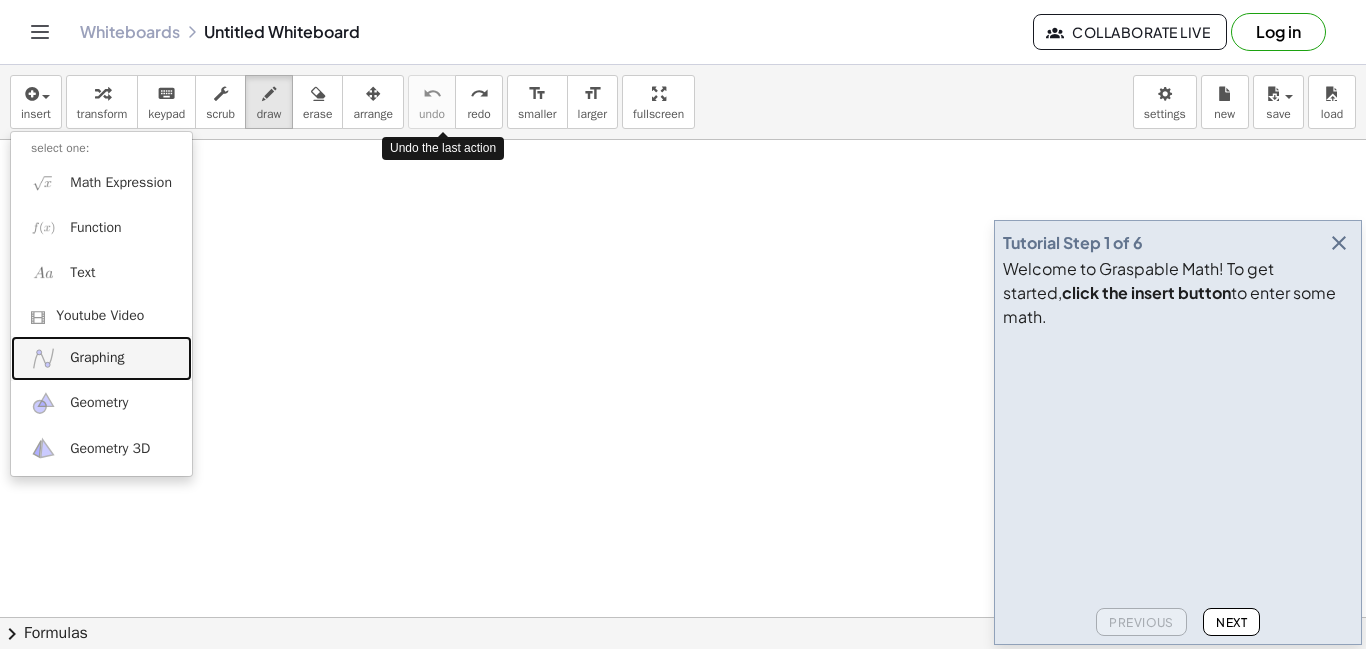 click on "Graphing" at bounding box center (101, 358) 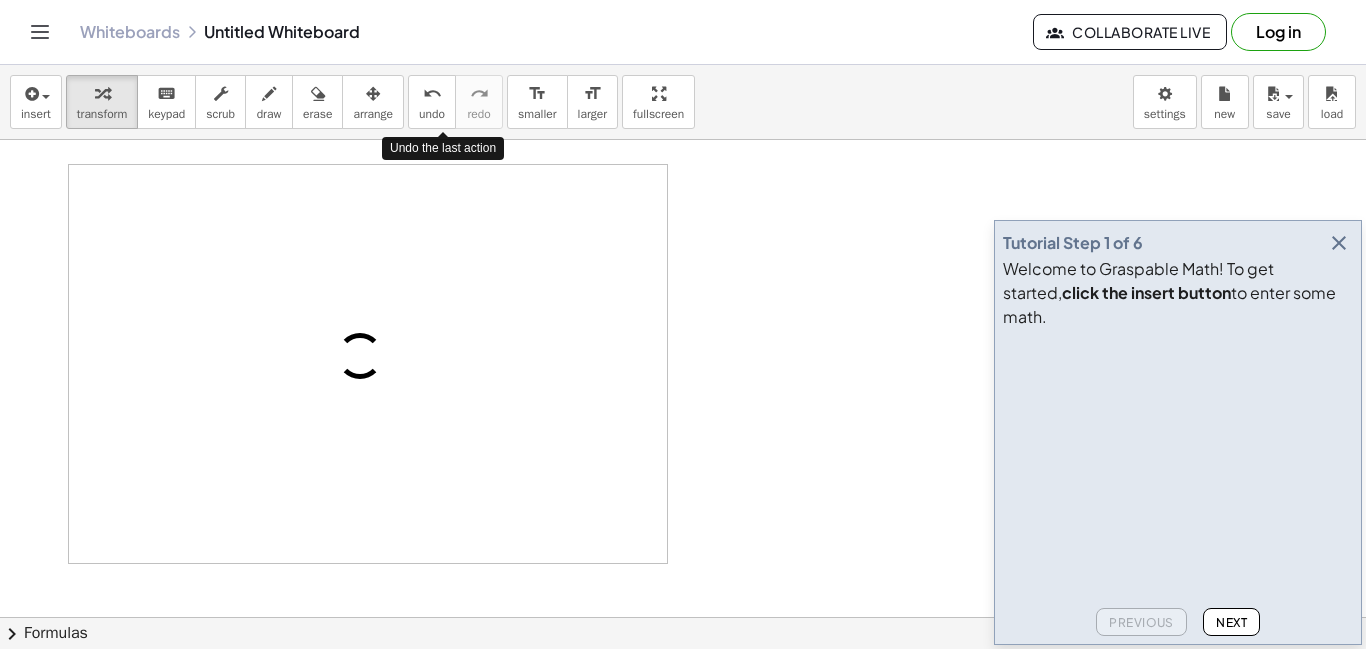 click on "Next" 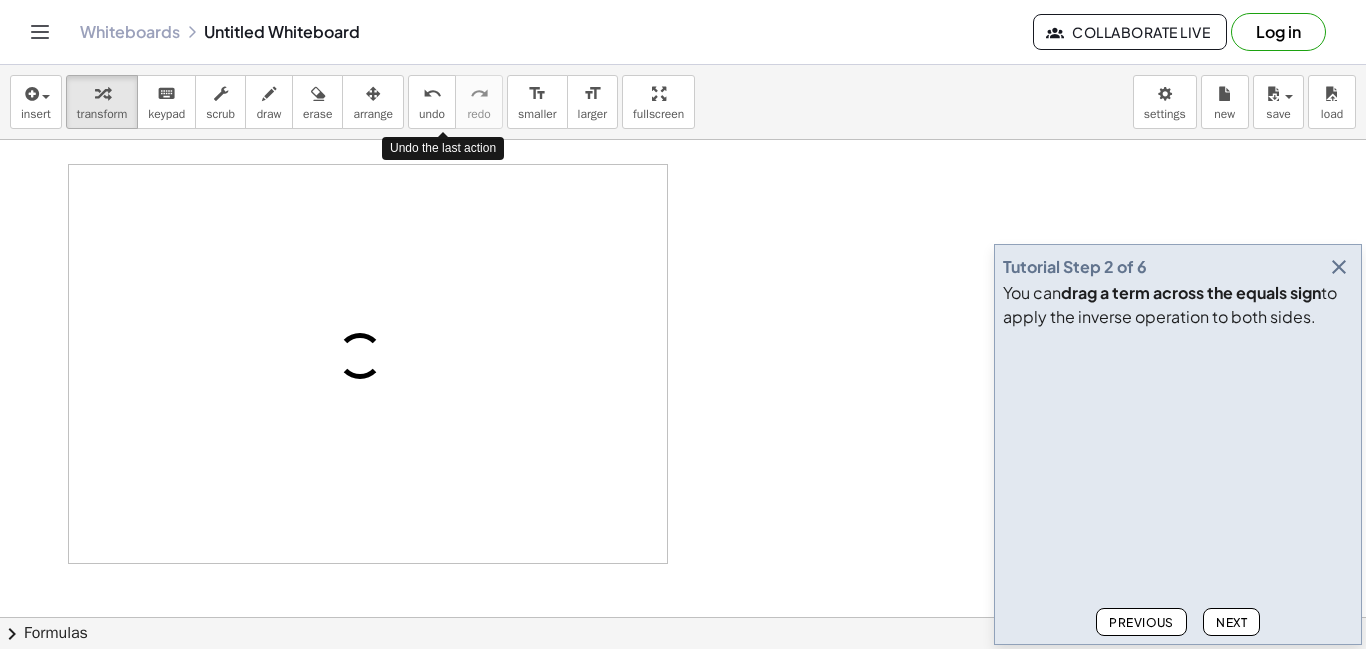 click on "Next" 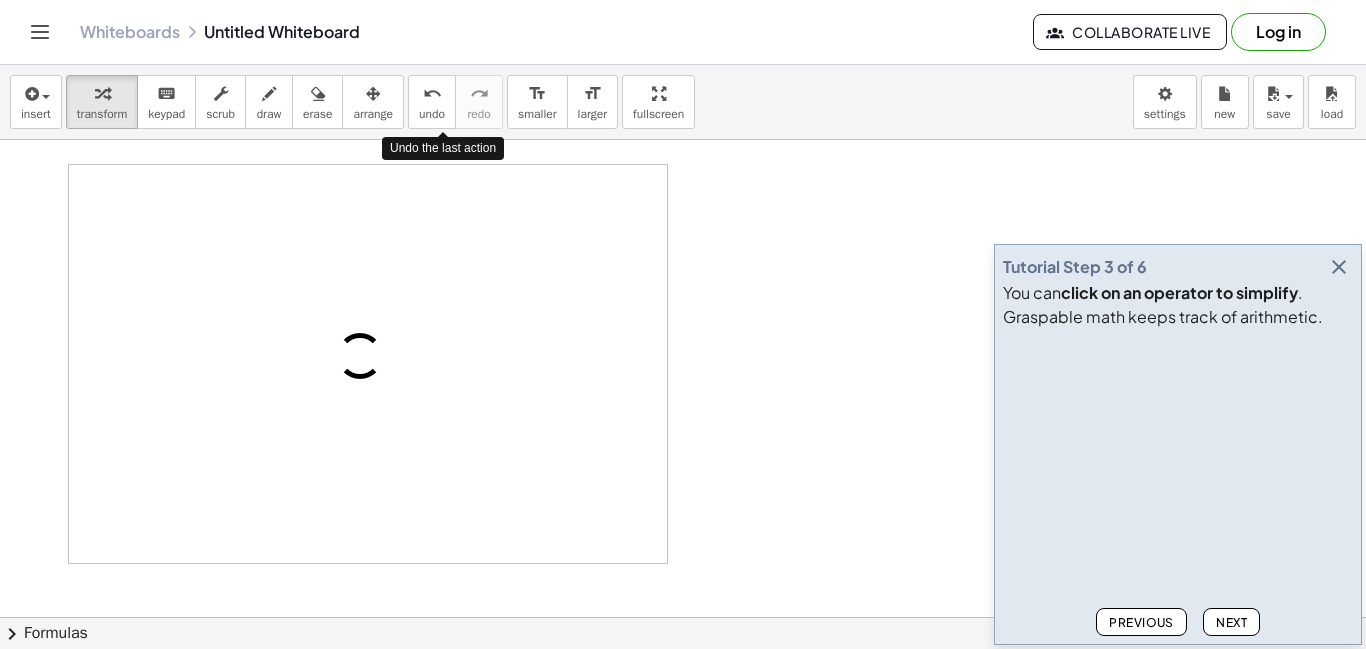 click on "Next" 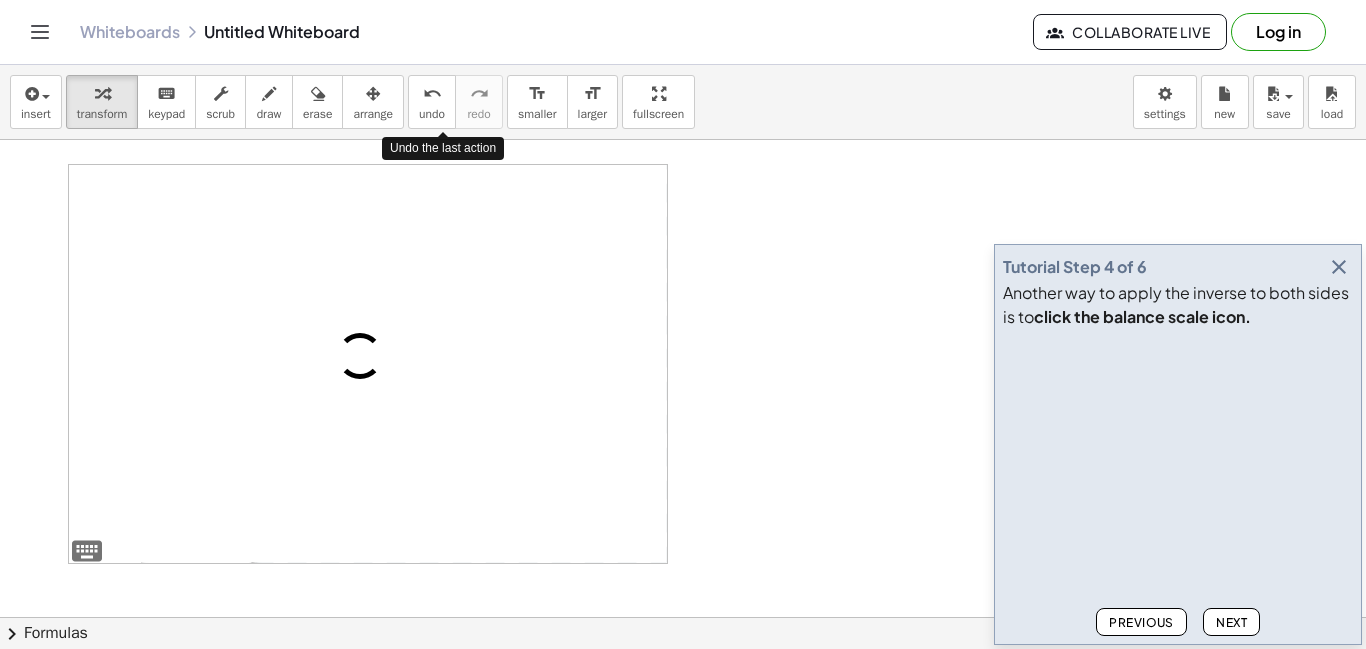 click at bounding box center (1339, 267) 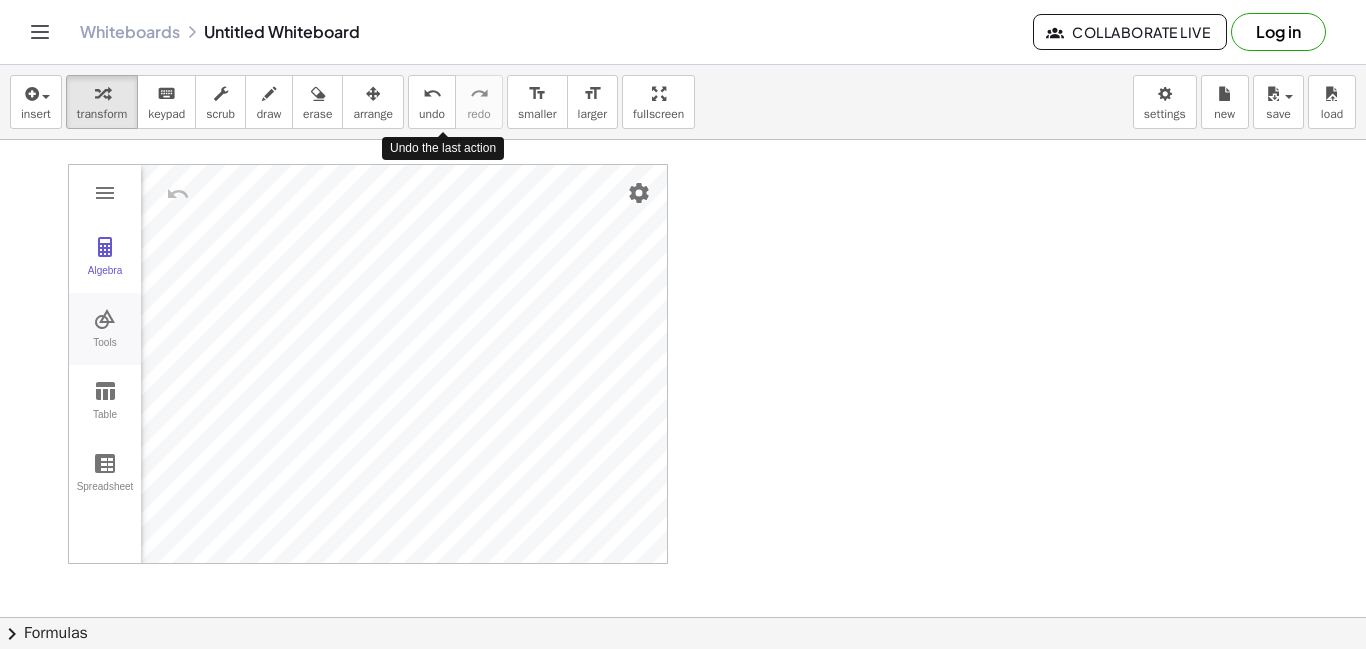 click at bounding box center [105, 319] 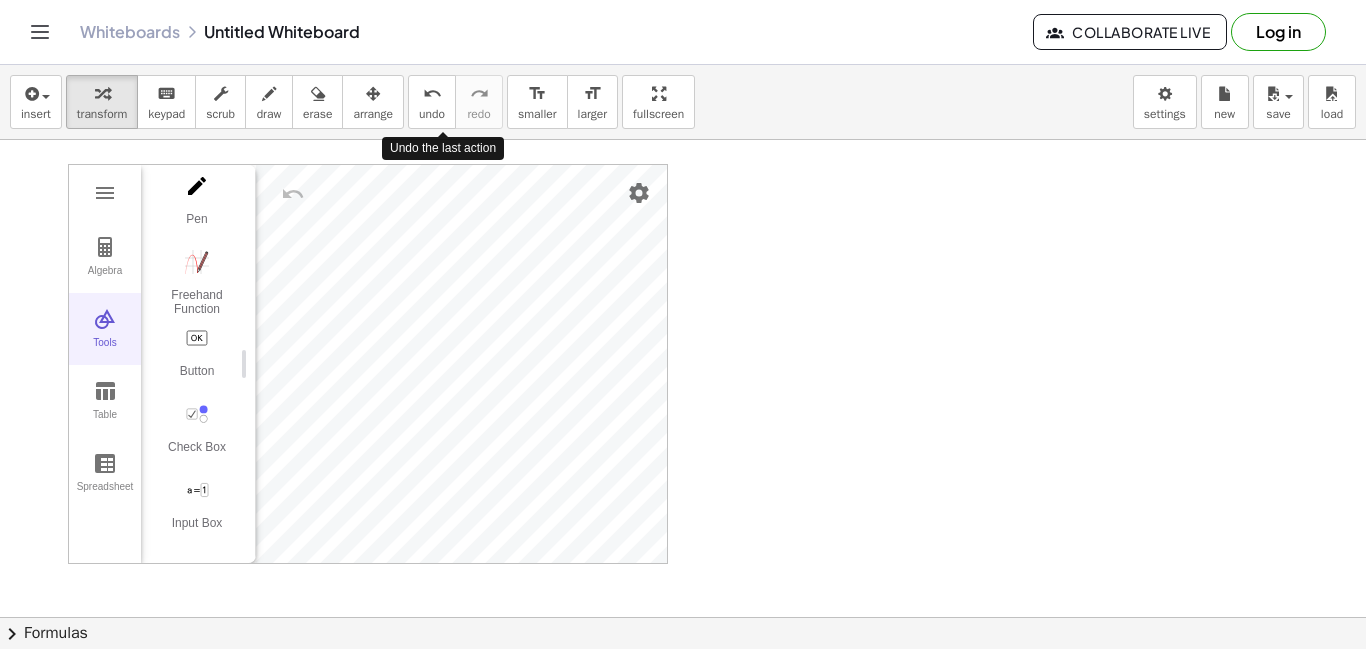 scroll, scrollTop: 2172, scrollLeft: 1, axis: both 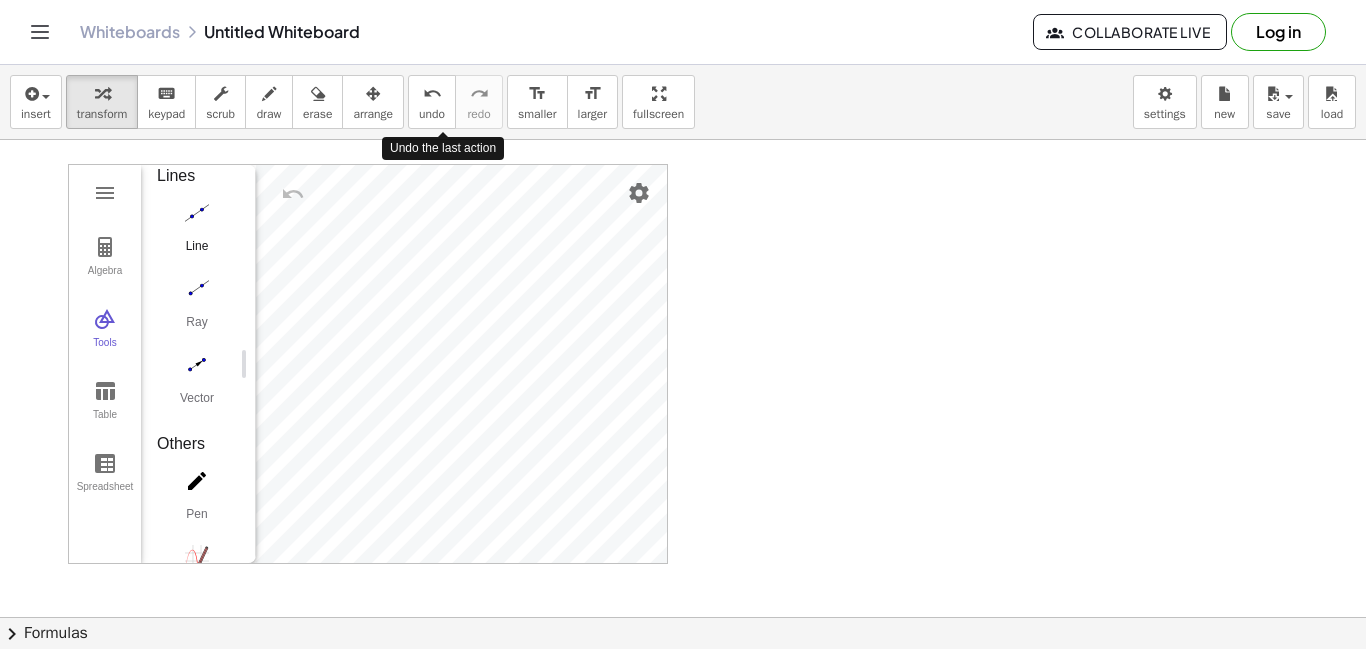 click at bounding box center [197, 213] 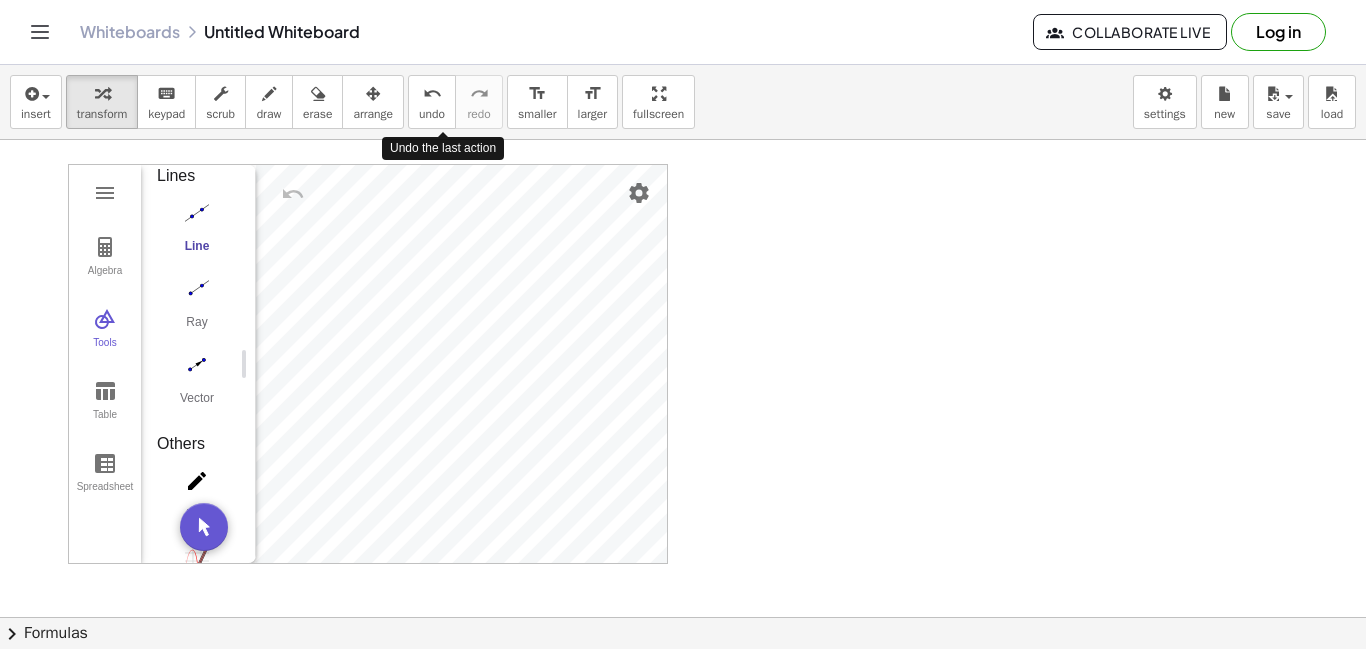 click at bounding box center [197, 213] 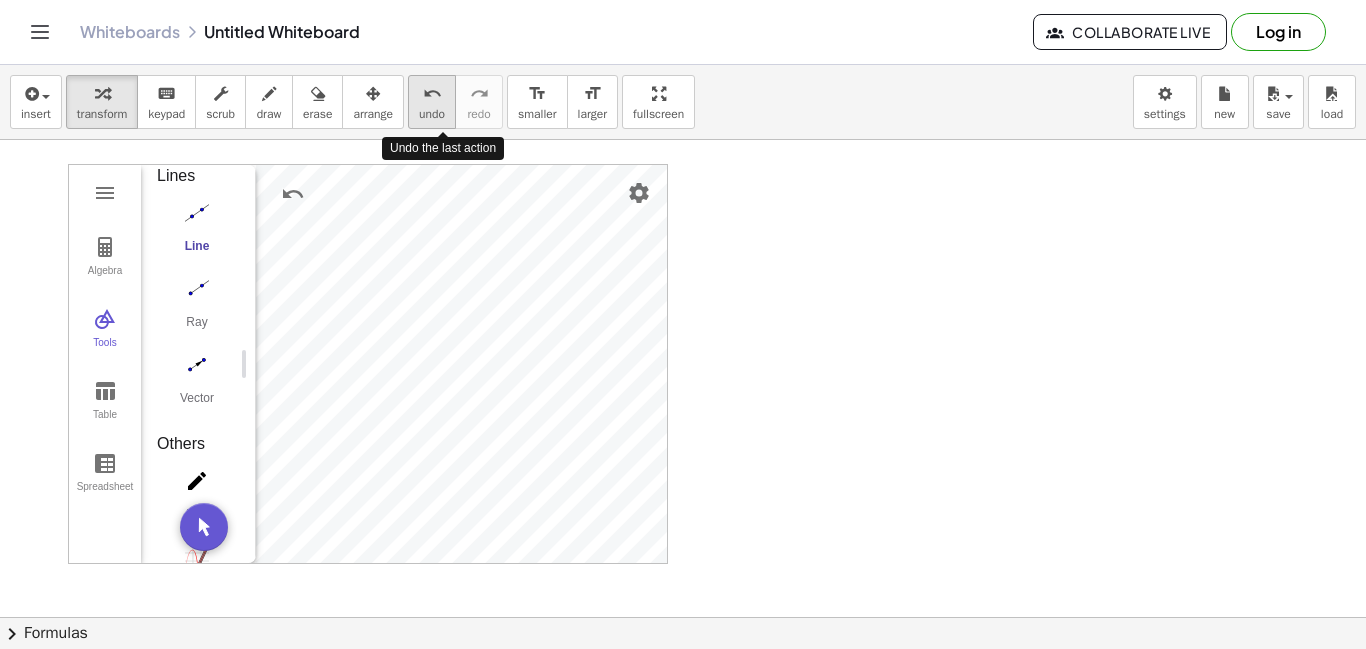 click on "undo" at bounding box center [432, 94] 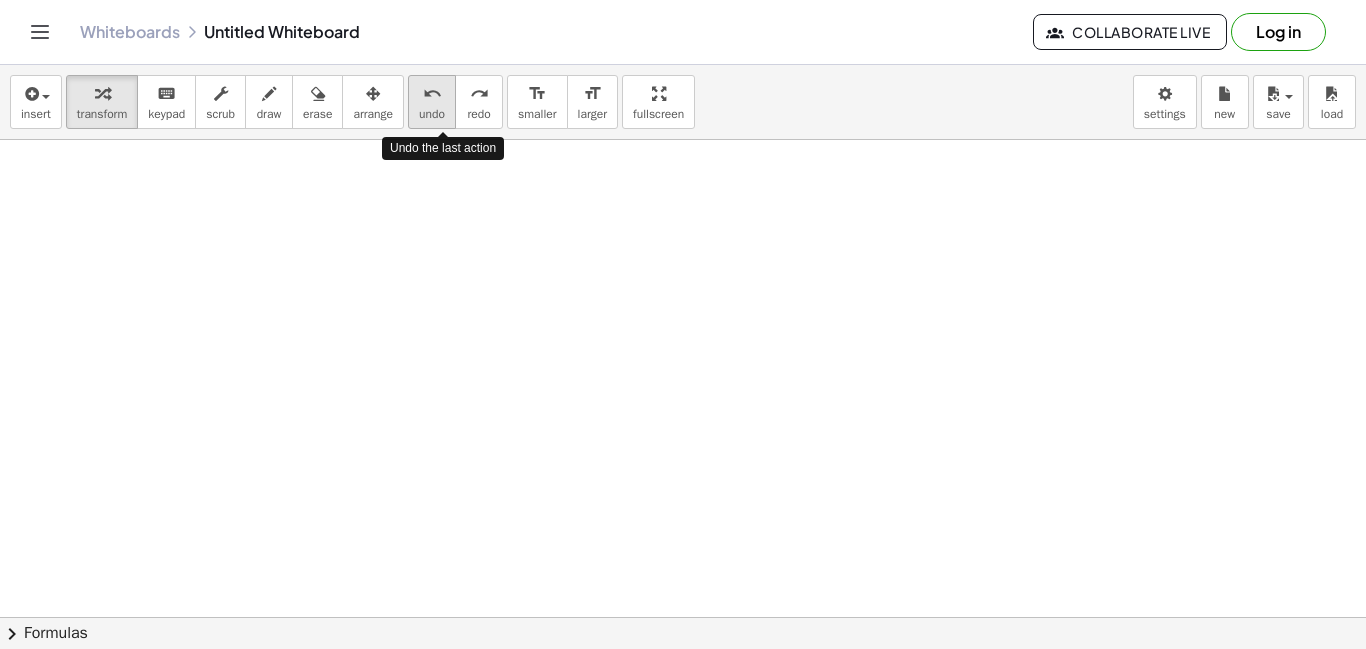 click on "undo" at bounding box center [432, 94] 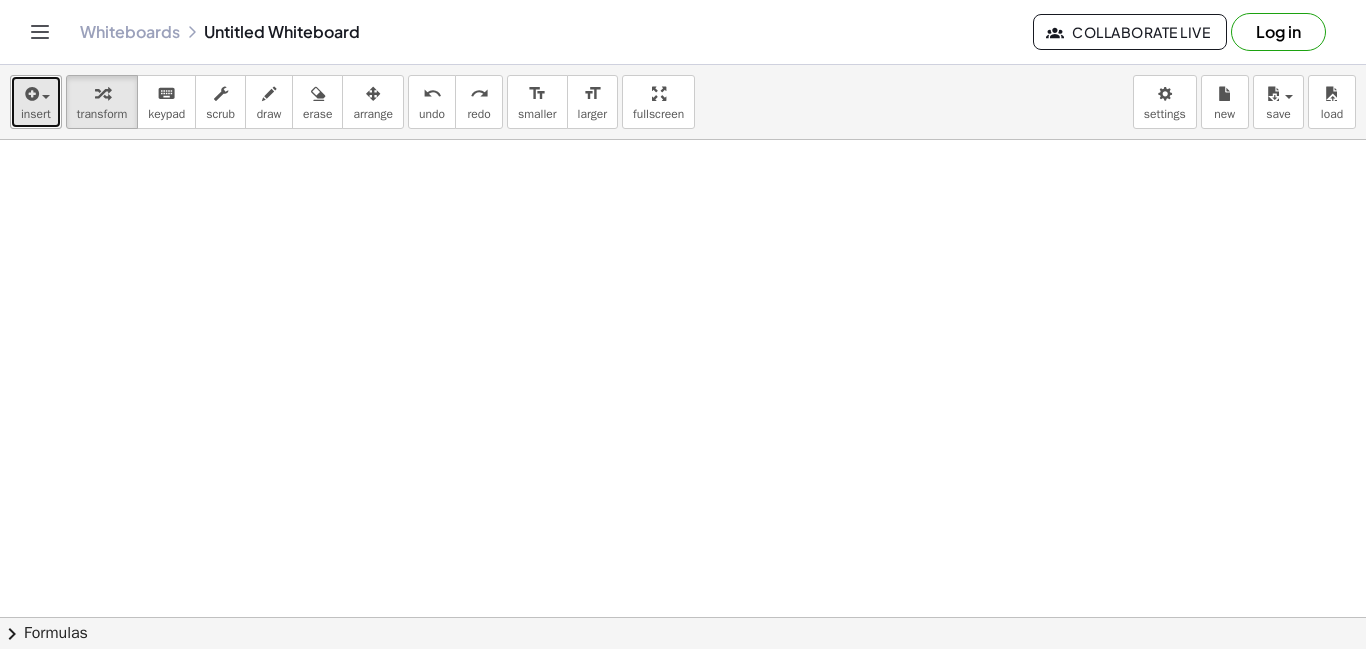 click on "insert" at bounding box center (36, 114) 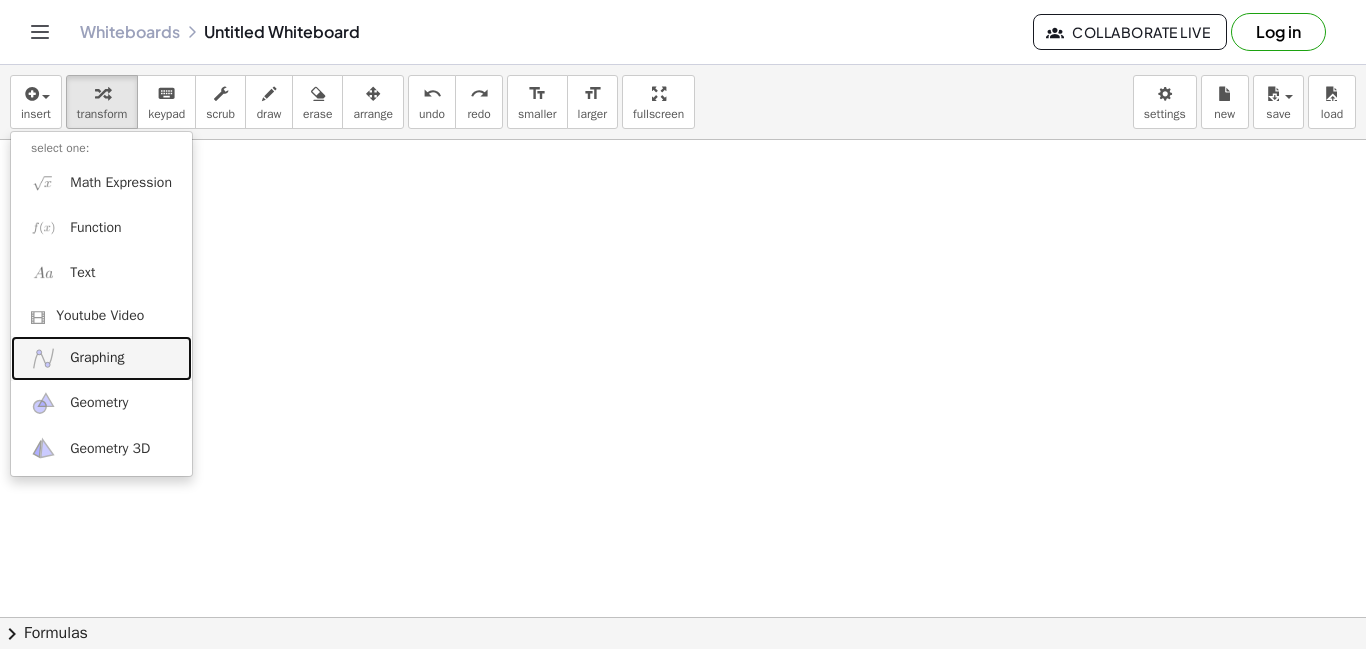 click on "Graphing" at bounding box center (97, 358) 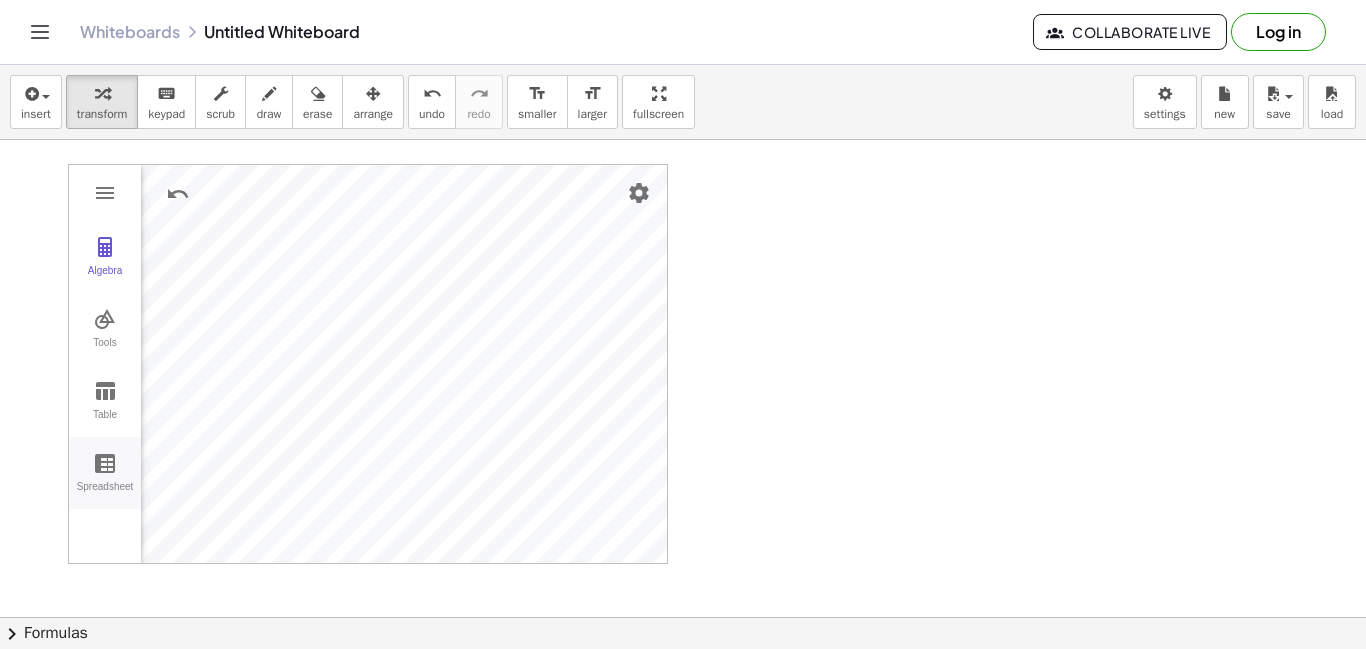 click on "Spreadsheet" at bounding box center [105, 495] 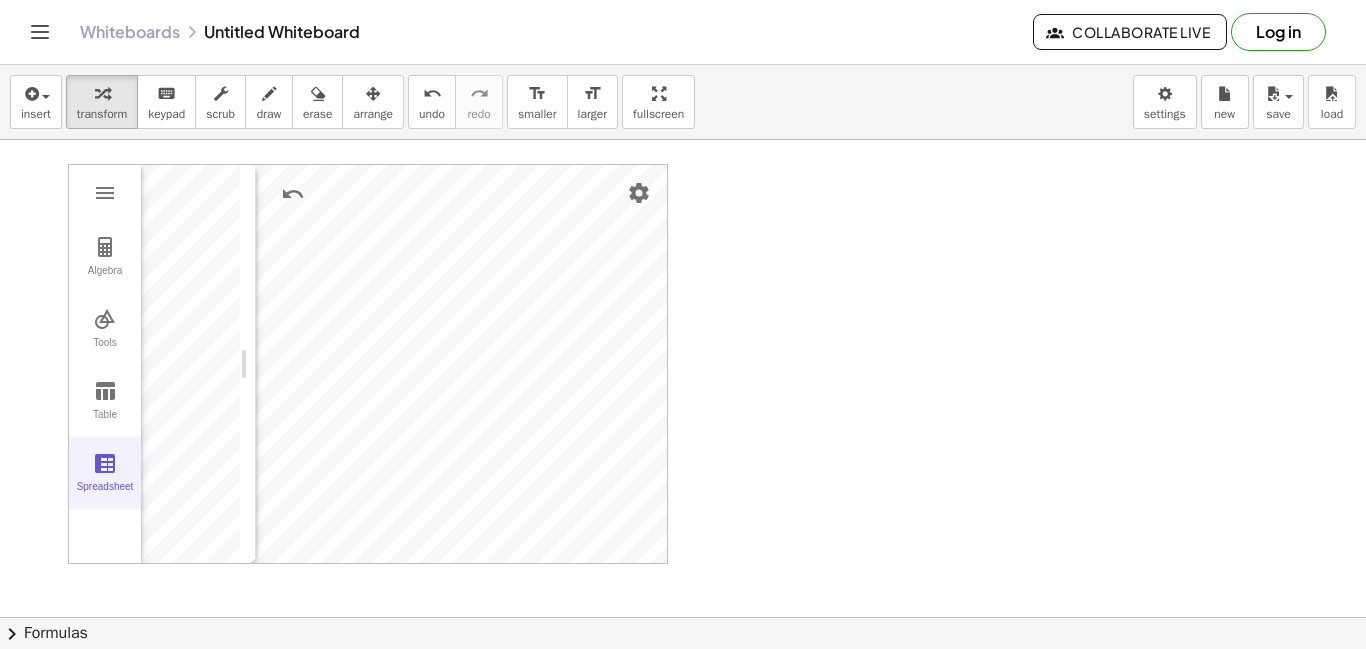 click on "Spreadsheet" at bounding box center (105, 495) 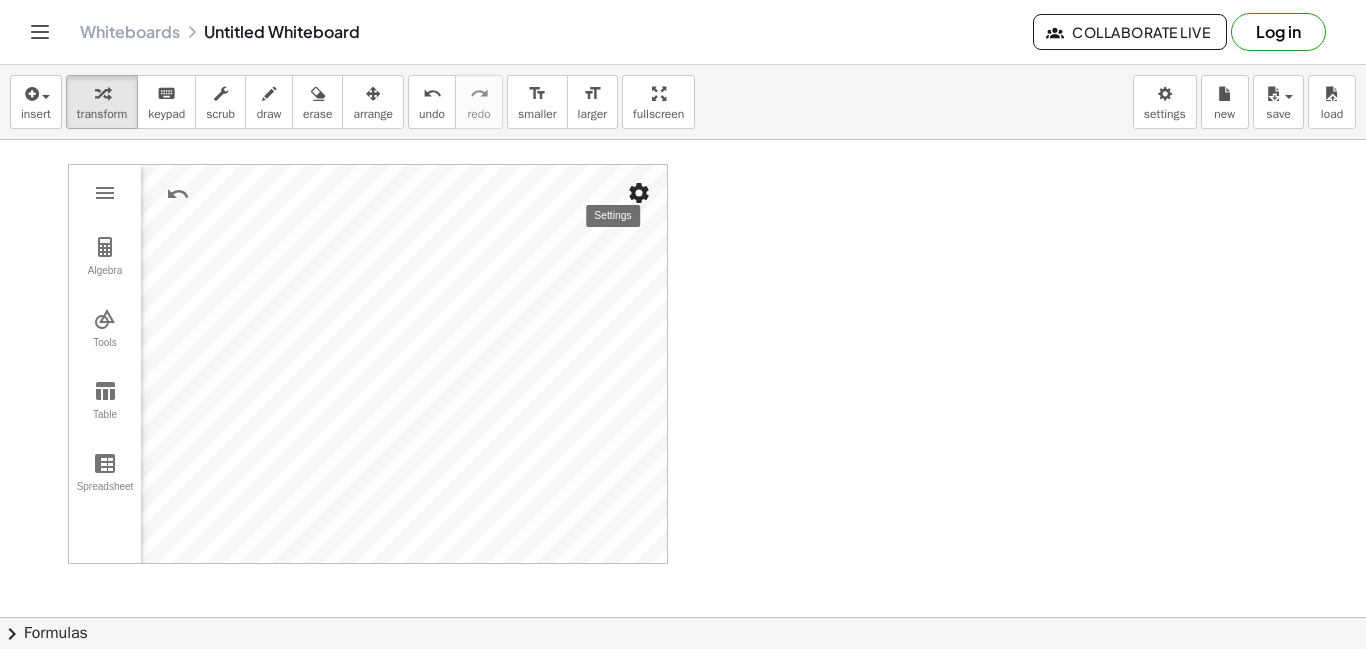 click at bounding box center (639, 193) 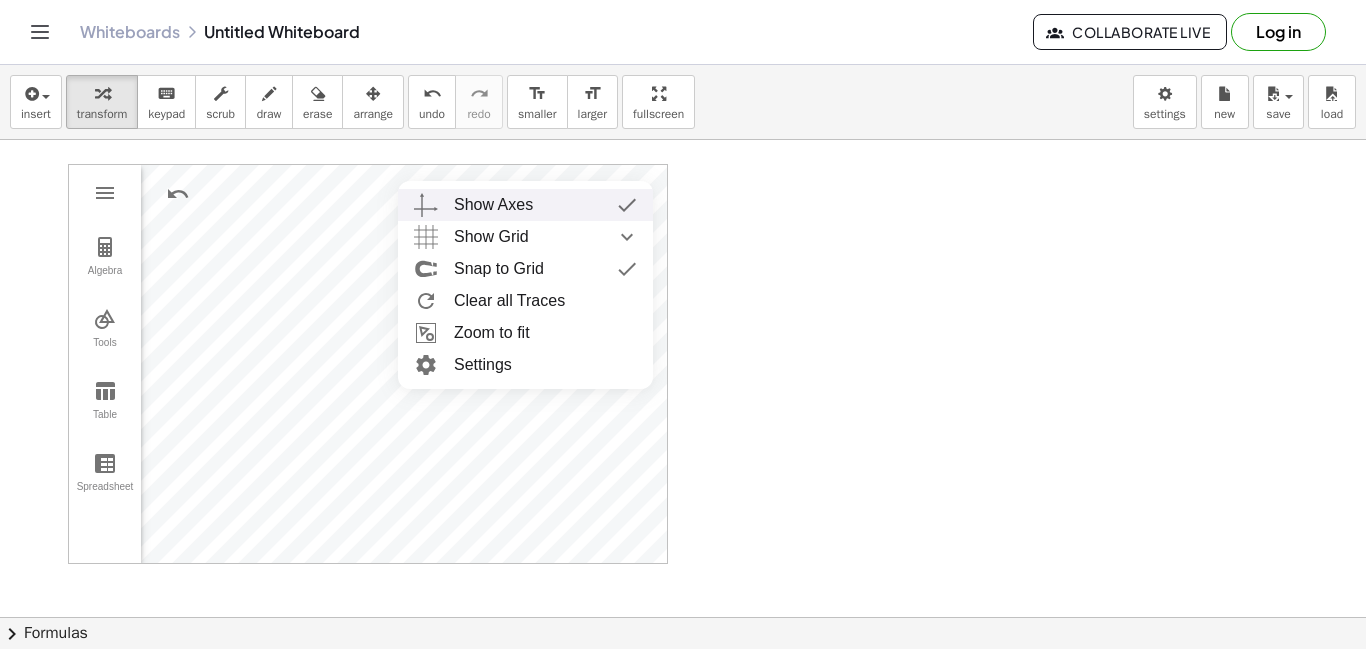 click on "Show Axes" at bounding box center [545, 205] 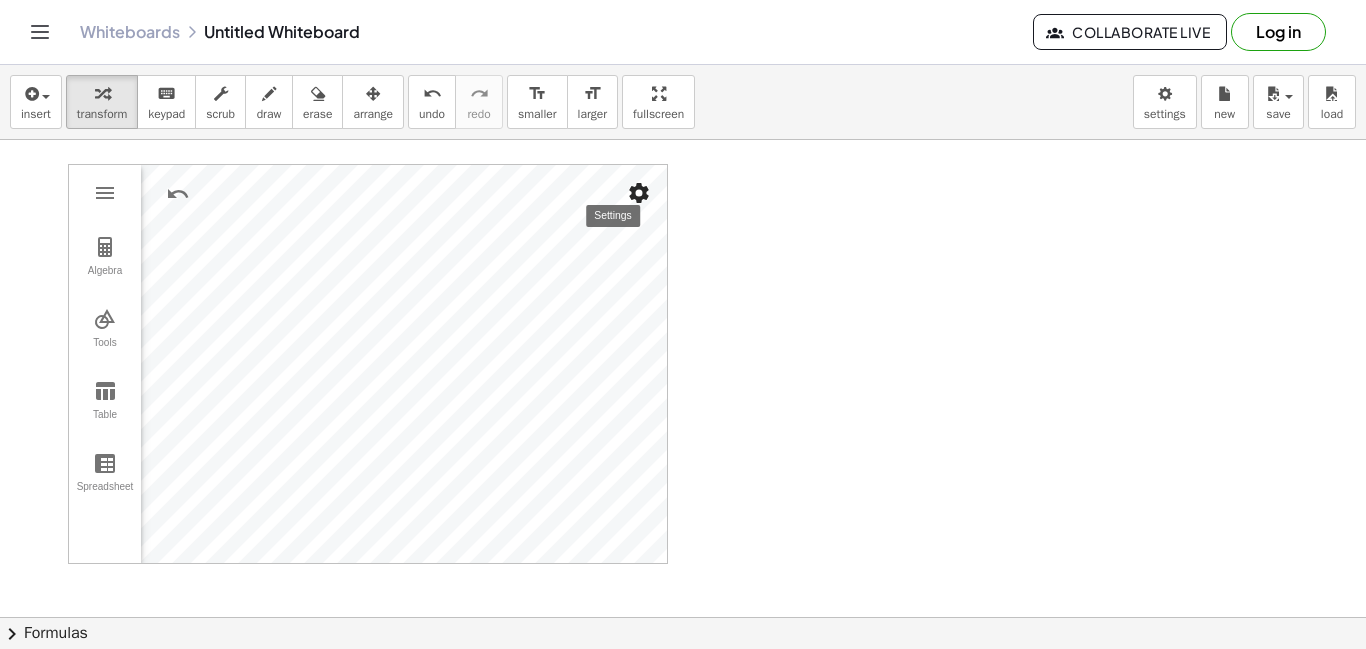 click at bounding box center (639, 193) 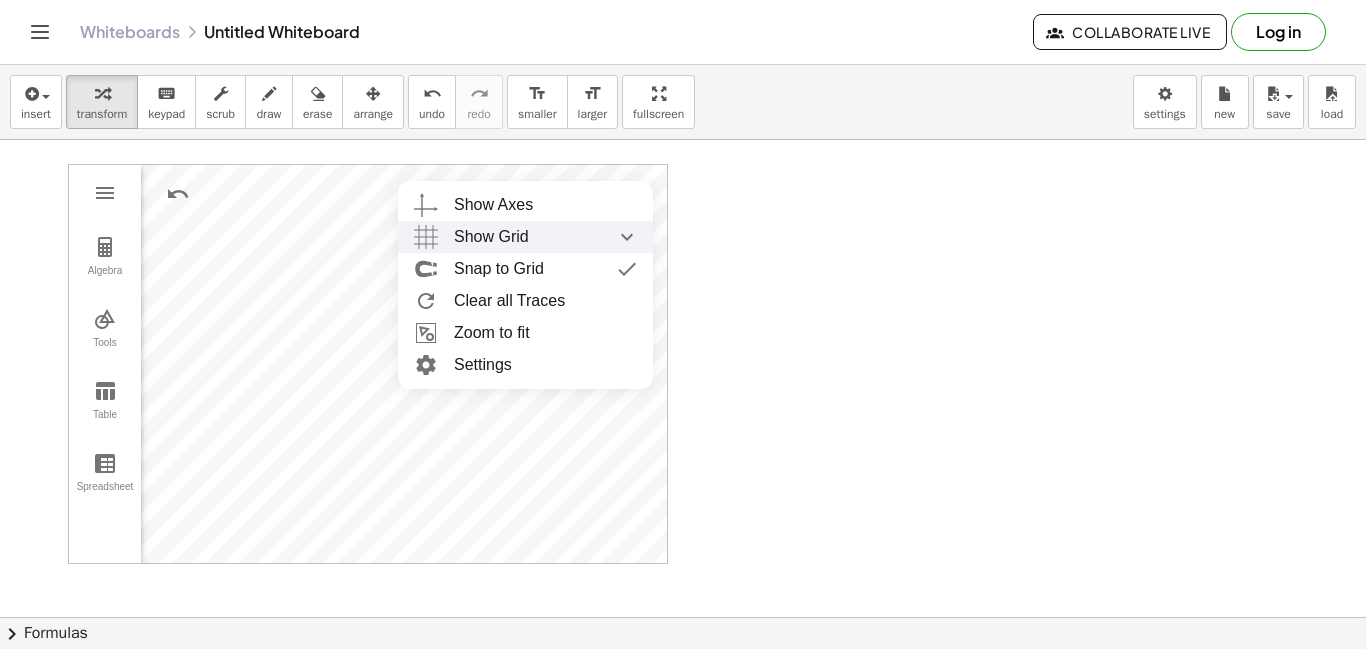 click on "Show Grid" at bounding box center [545, 237] 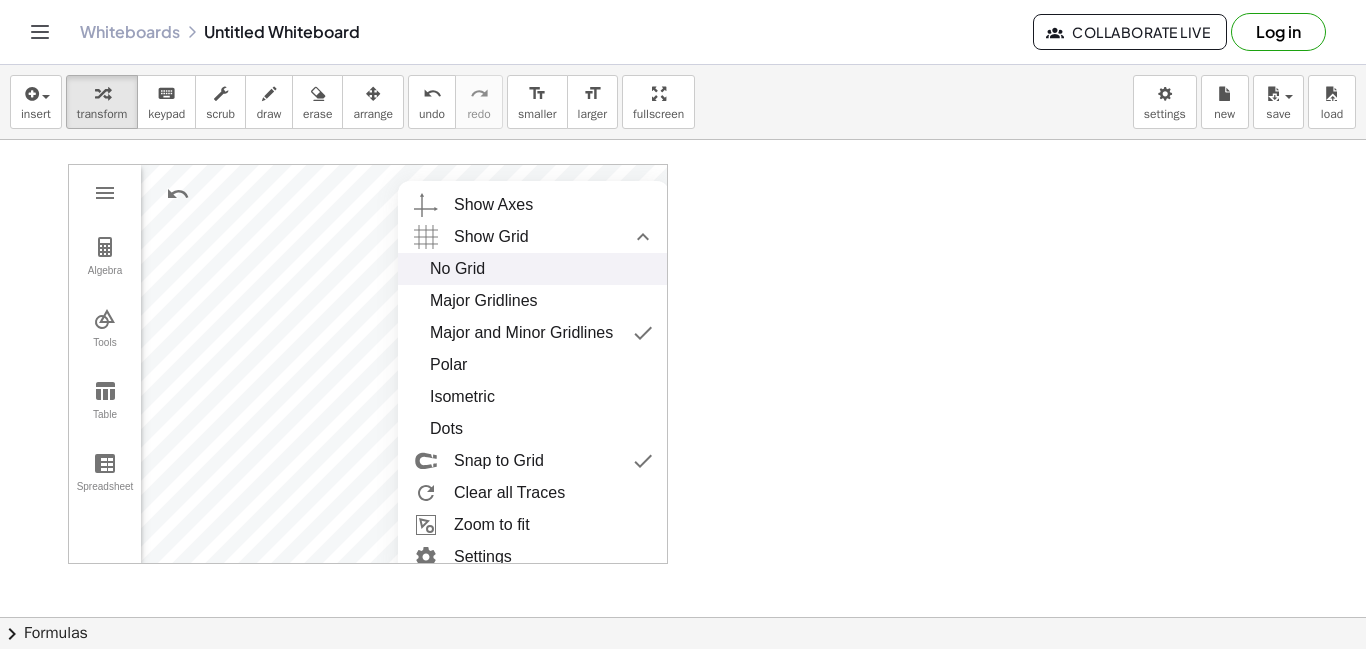 click on "No Grid" at bounding box center [533, 269] 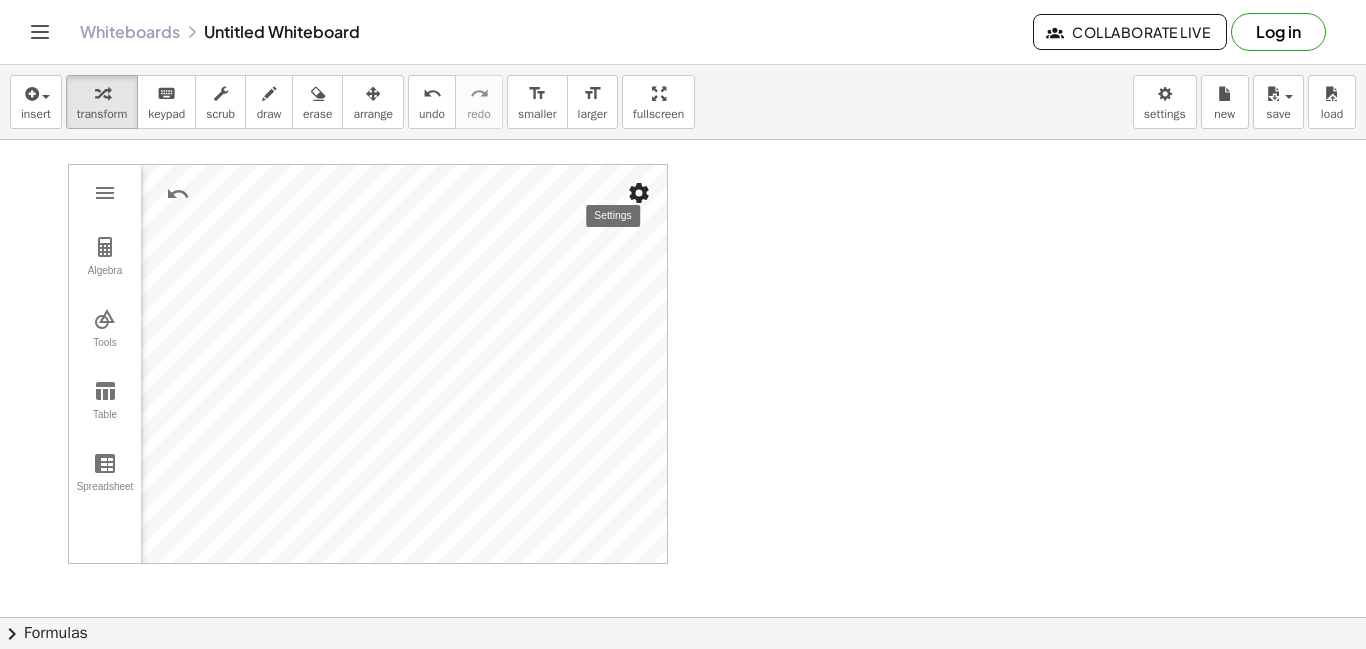 click at bounding box center [639, 193] 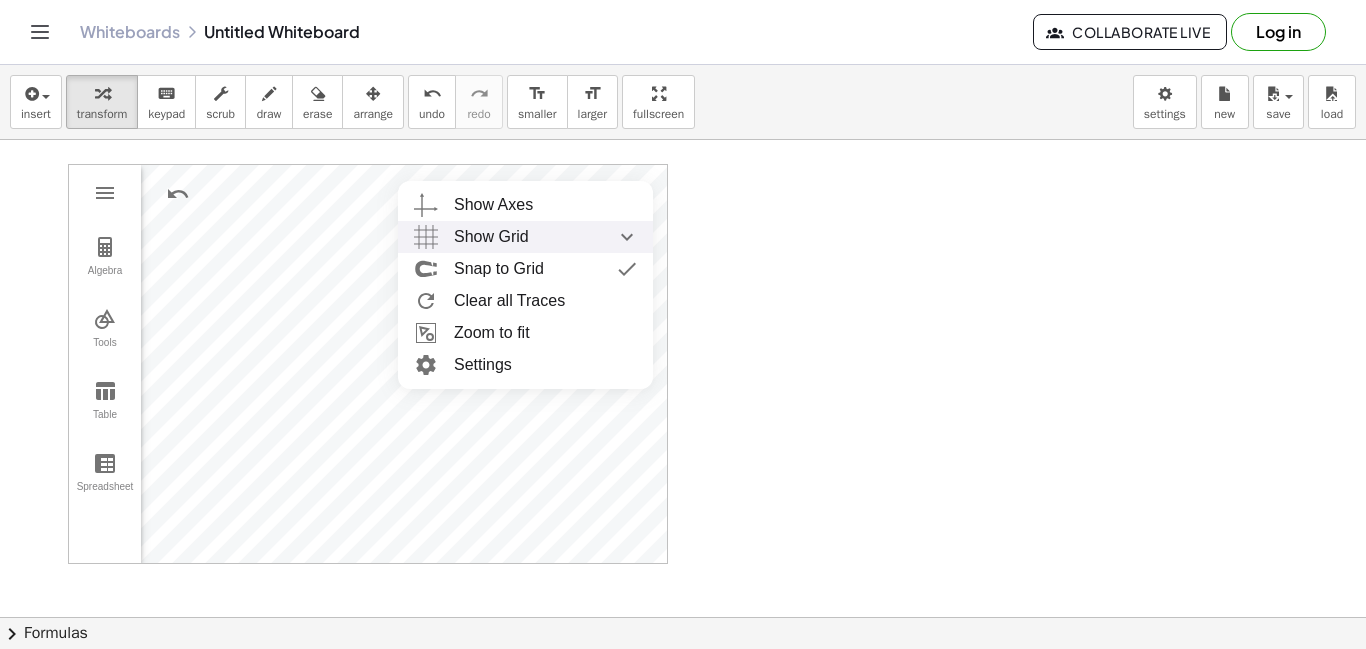 click on "Show Grid" at bounding box center (545, 237) 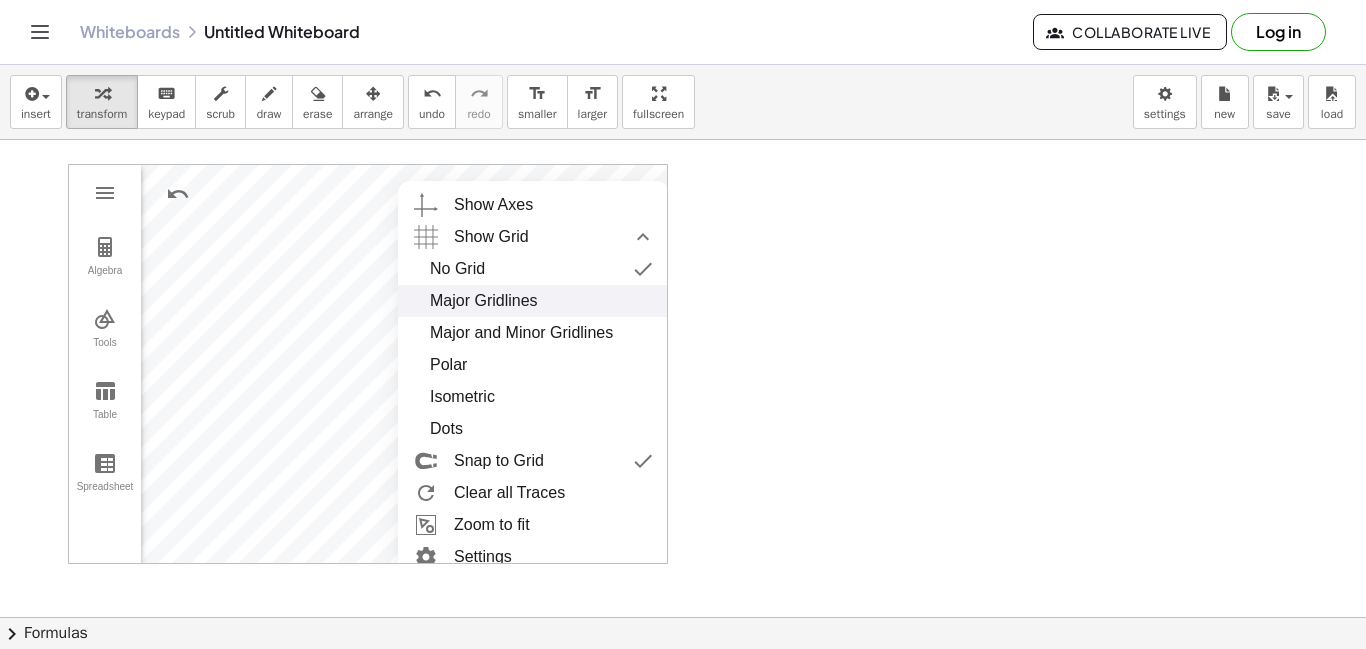 click on "Major Gridlines" at bounding box center [533, 301] 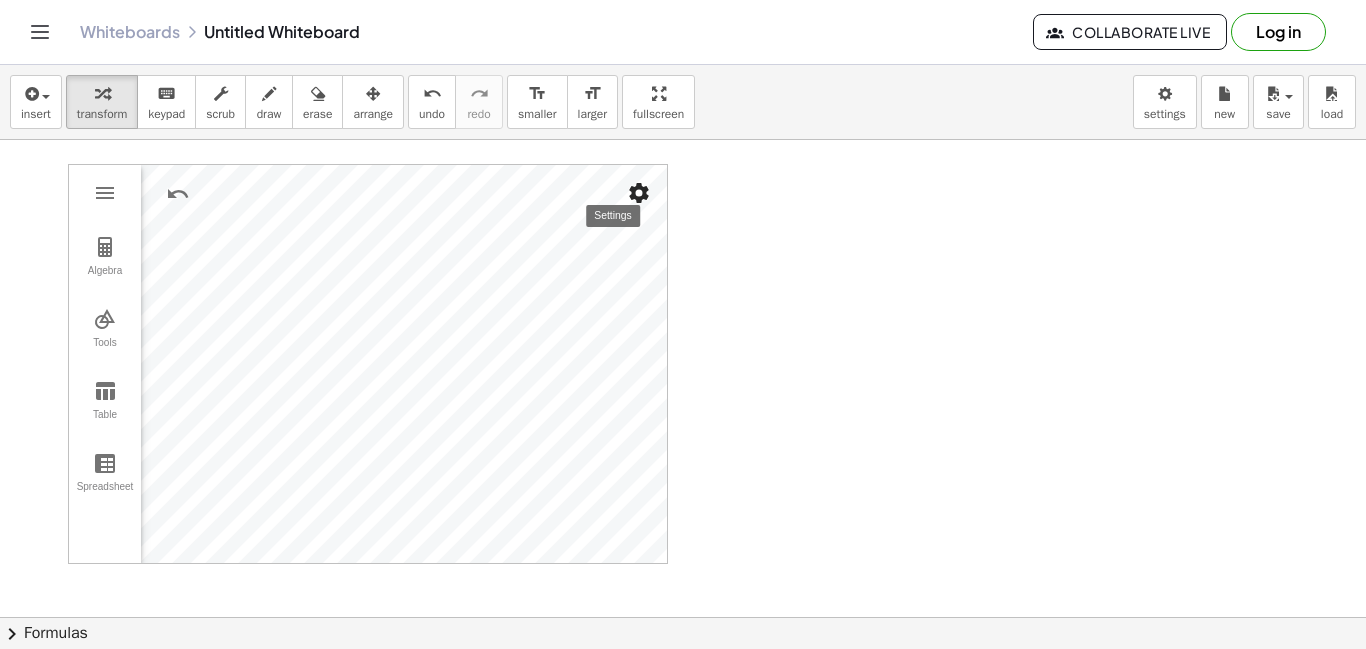 click at bounding box center (639, 193) 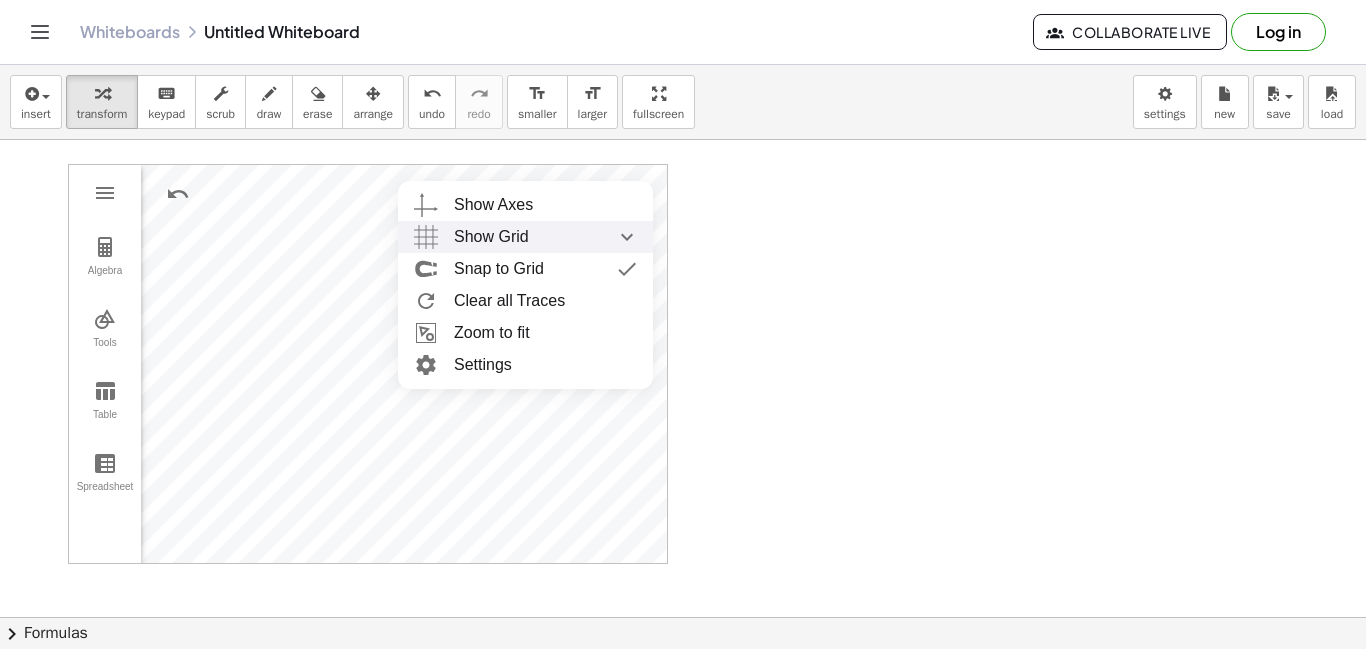 click on "Show Grid" at bounding box center (545, 237) 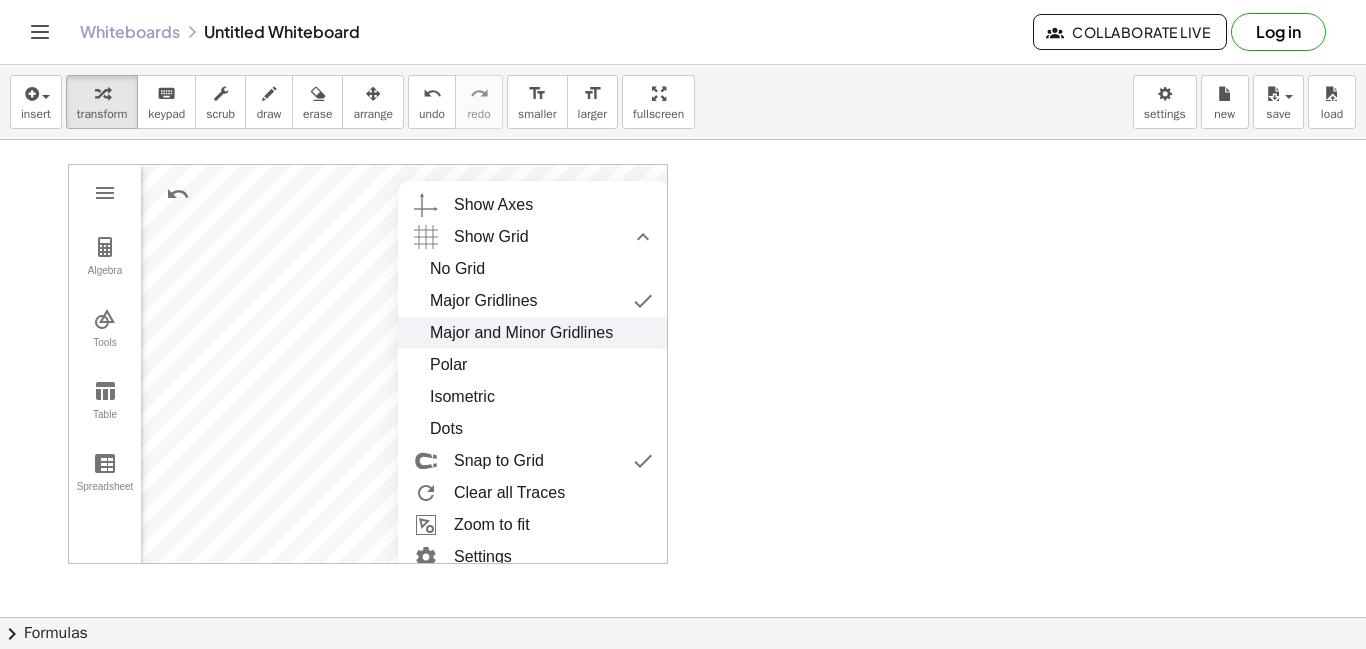 click on "Major and Minor Gridlines" at bounding box center (521, 333) 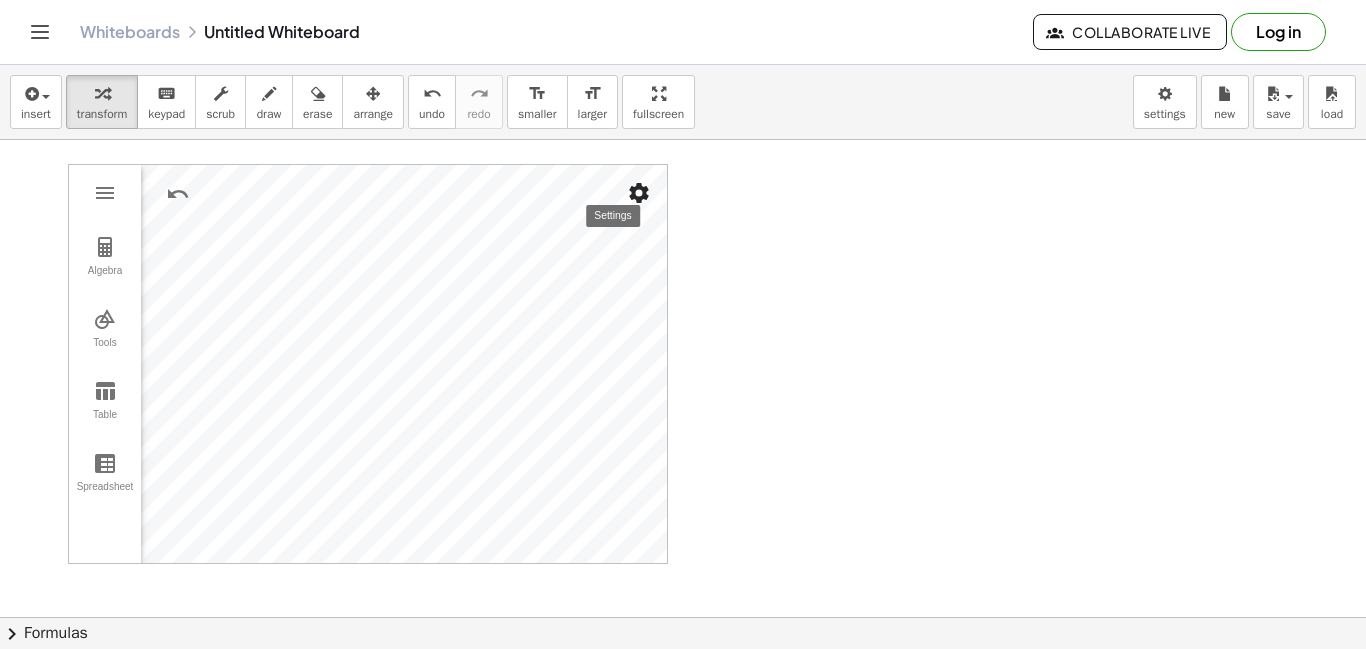 click at bounding box center (639, 193) 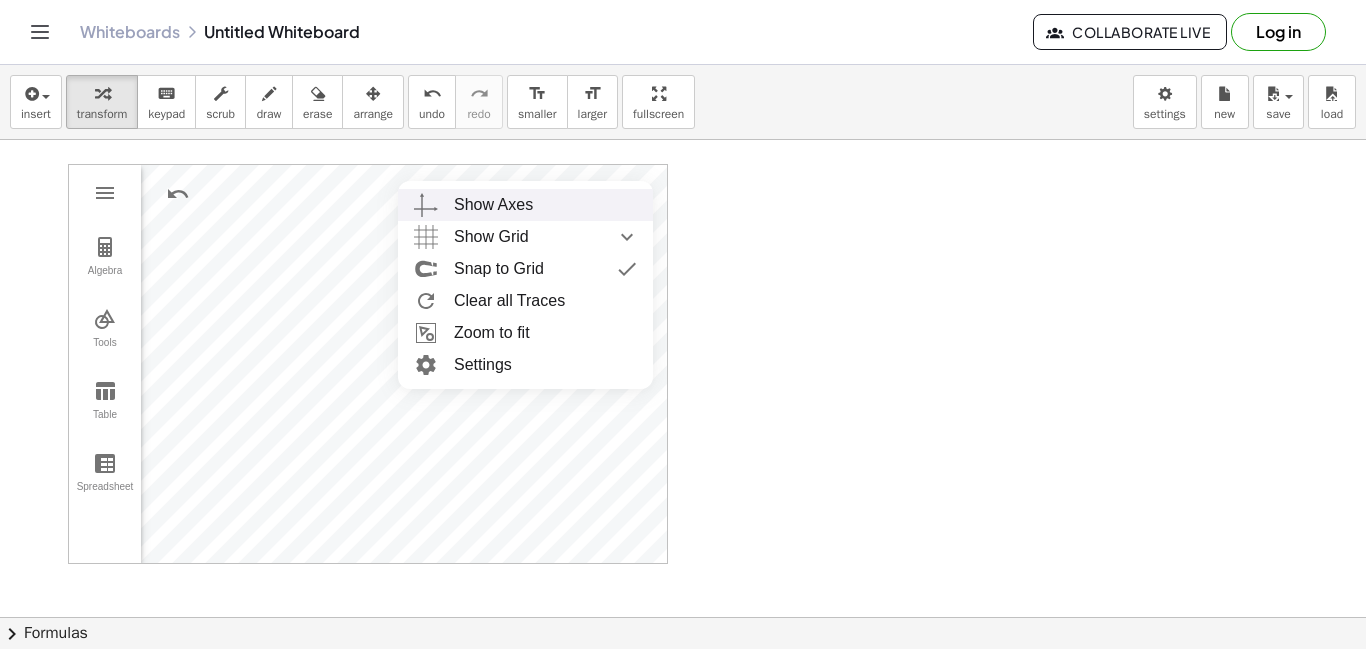 click on "Show Axes" at bounding box center [545, 205] 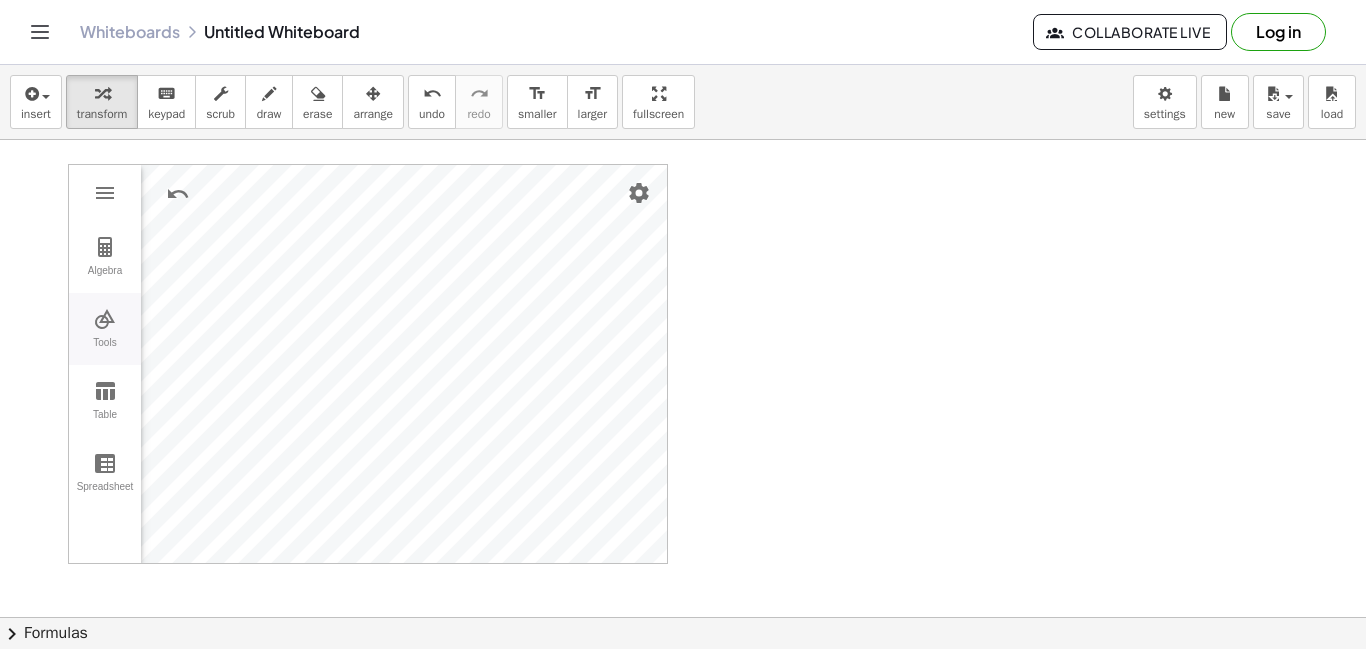 click at bounding box center (105, 319) 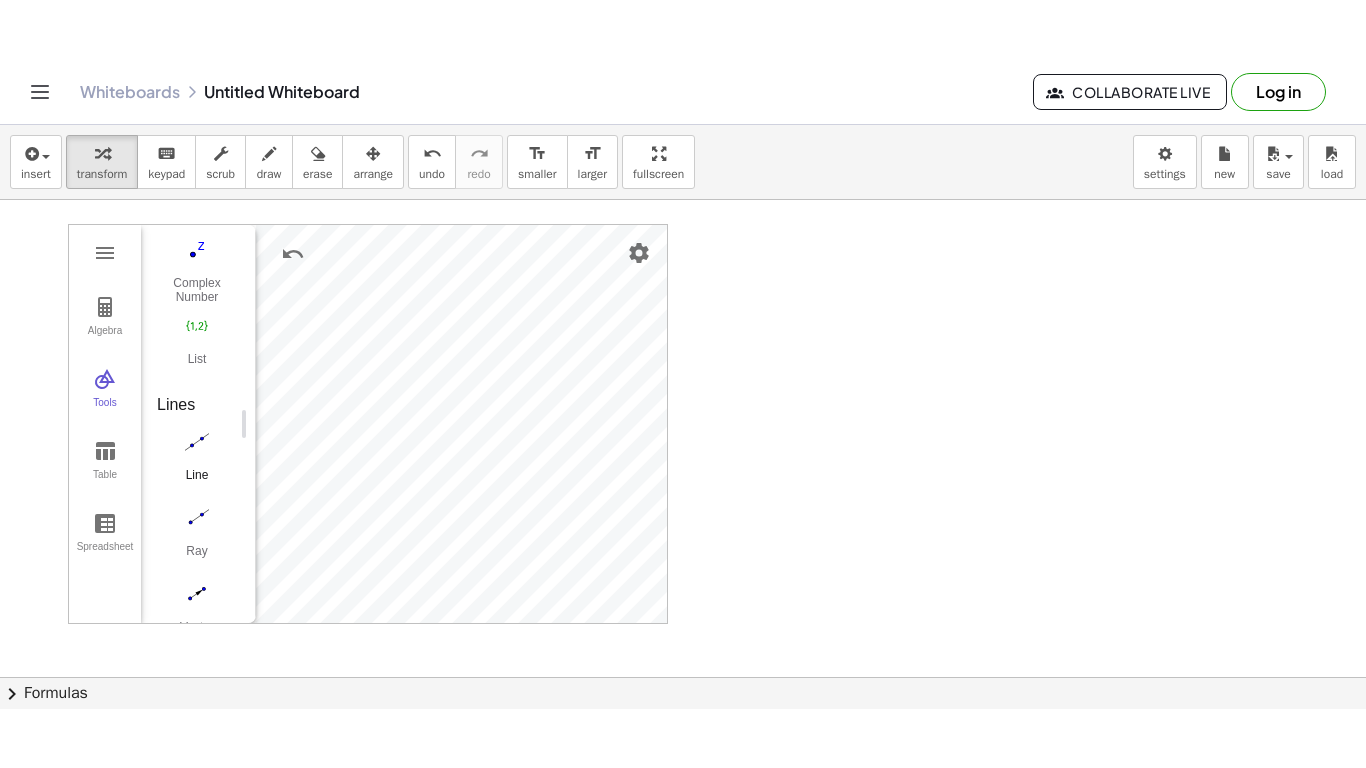 scroll, scrollTop: 1683, scrollLeft: 0, axis: vertical 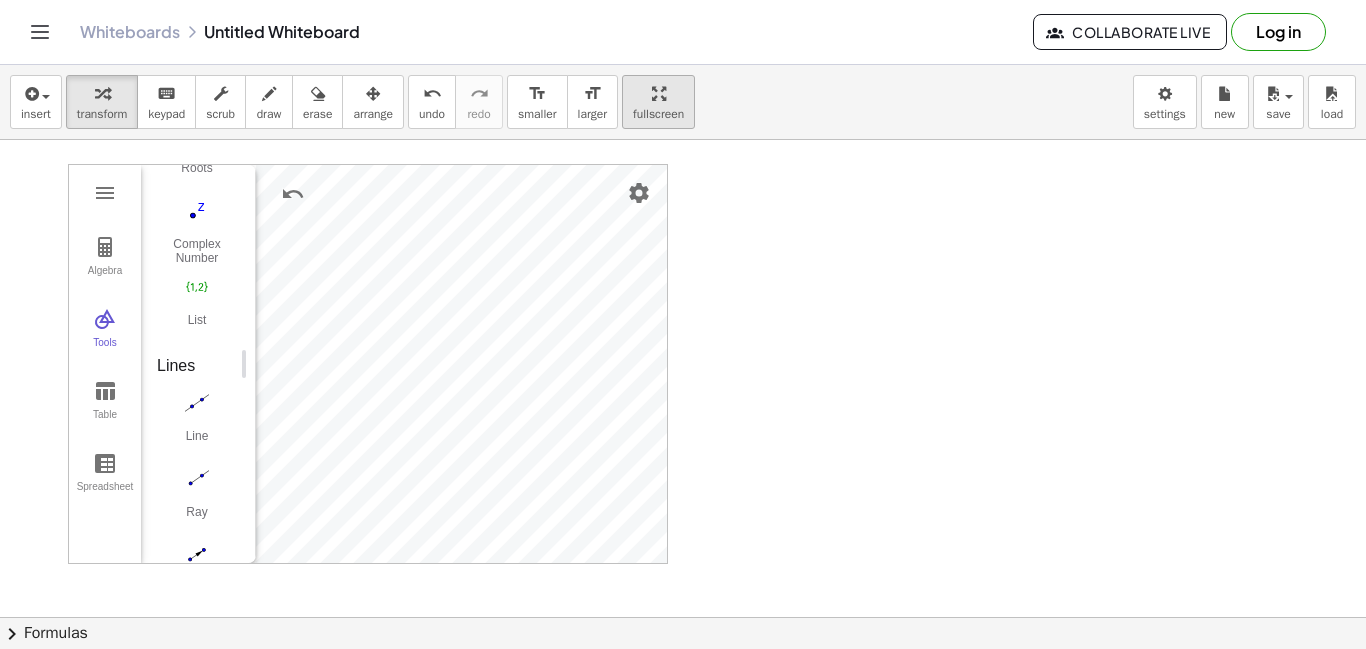 click at bounding box center (658, 93) 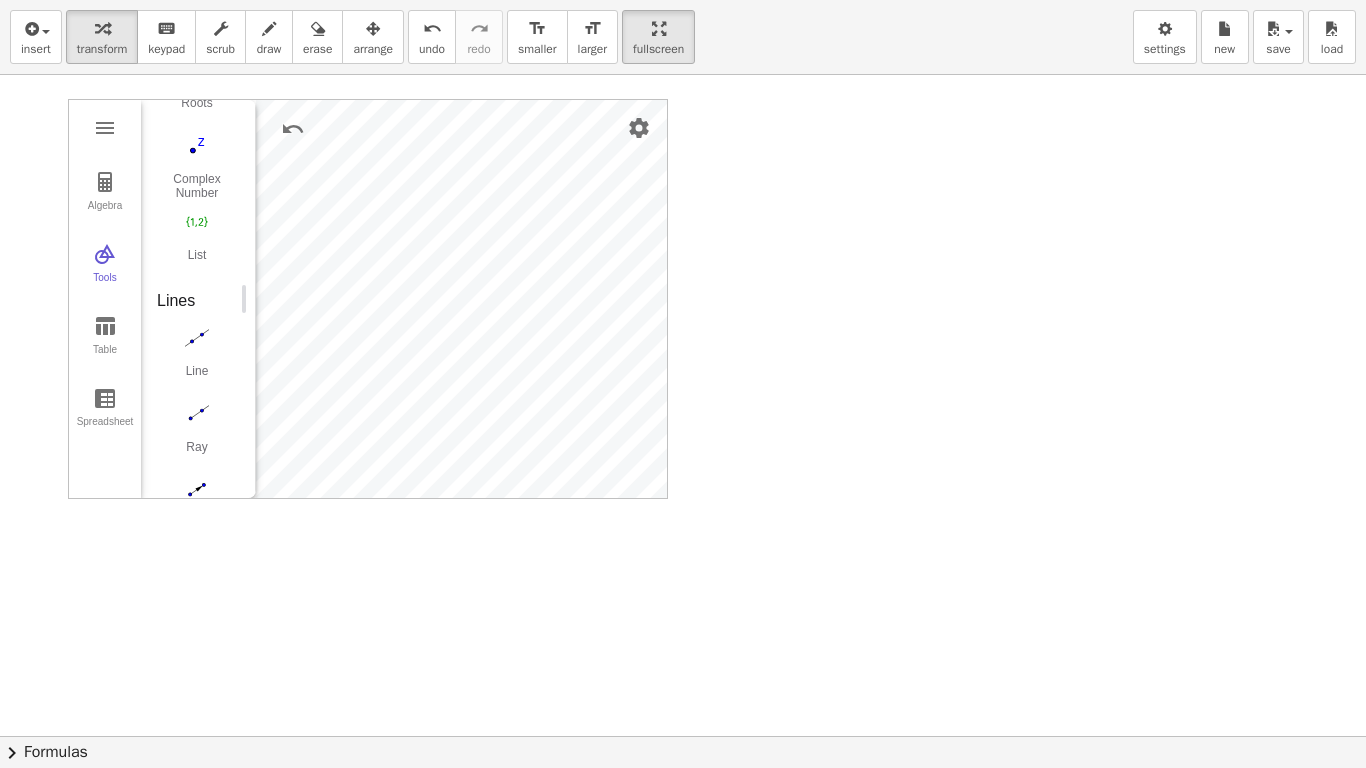 click at bounding box center (683, 736) 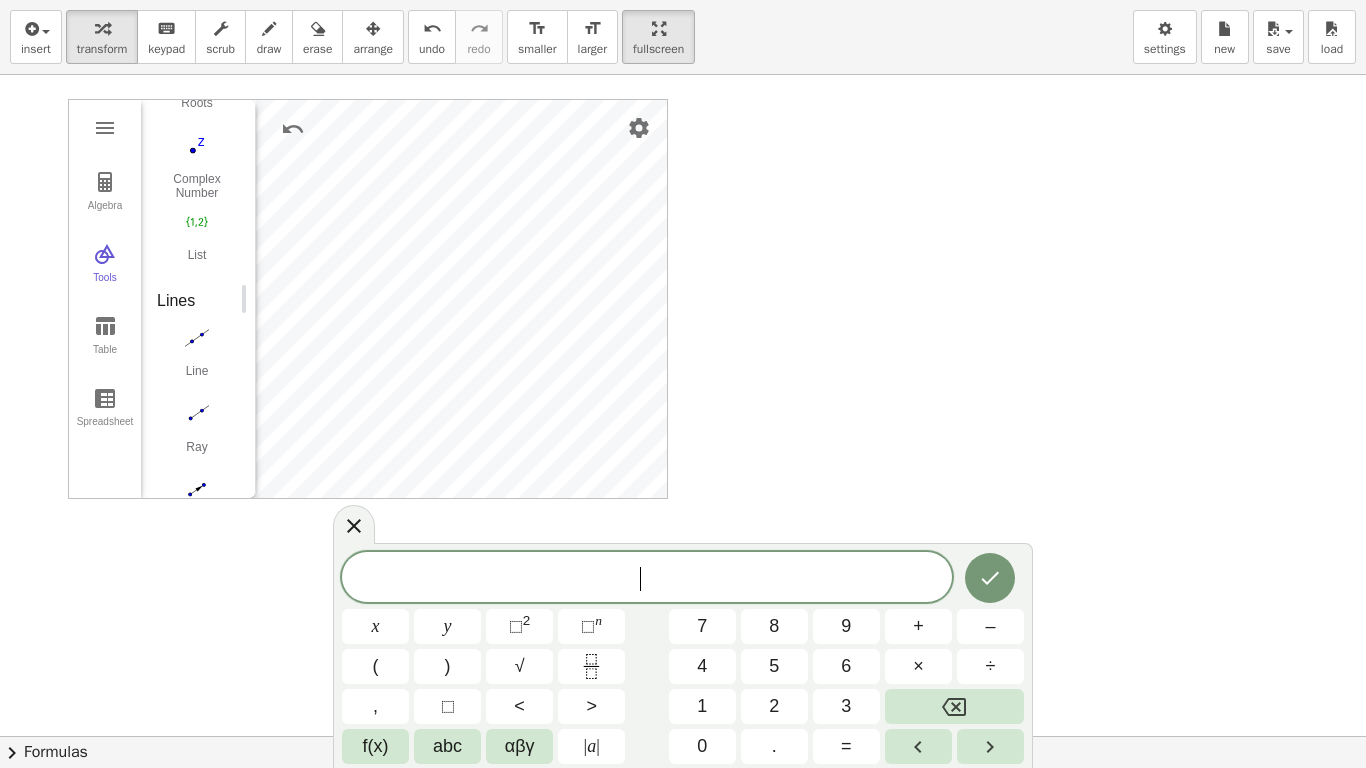 drag, startPoint x: 668, startPoint y: 500, endPoint x: 685, endPoint y: 506, distance: 18.027756 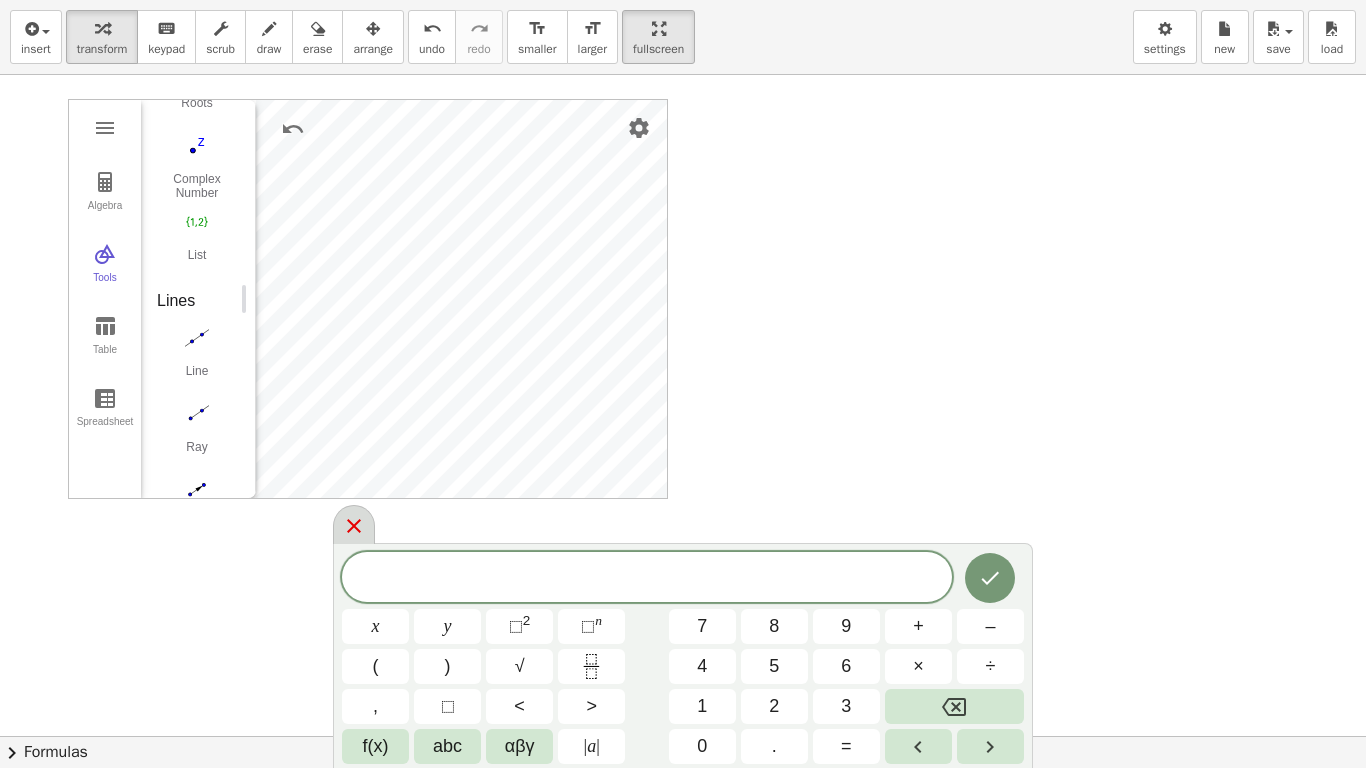 click 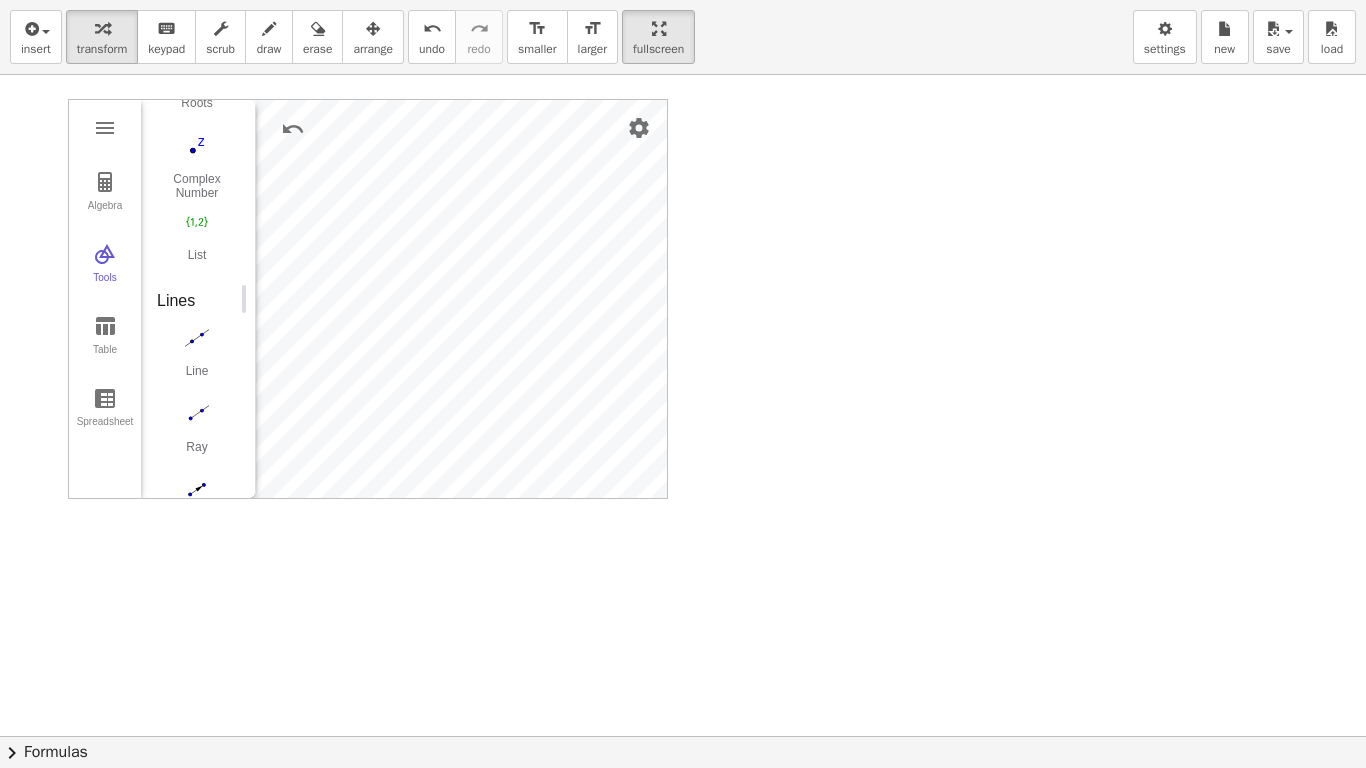 click at bounding box center [248, 299] 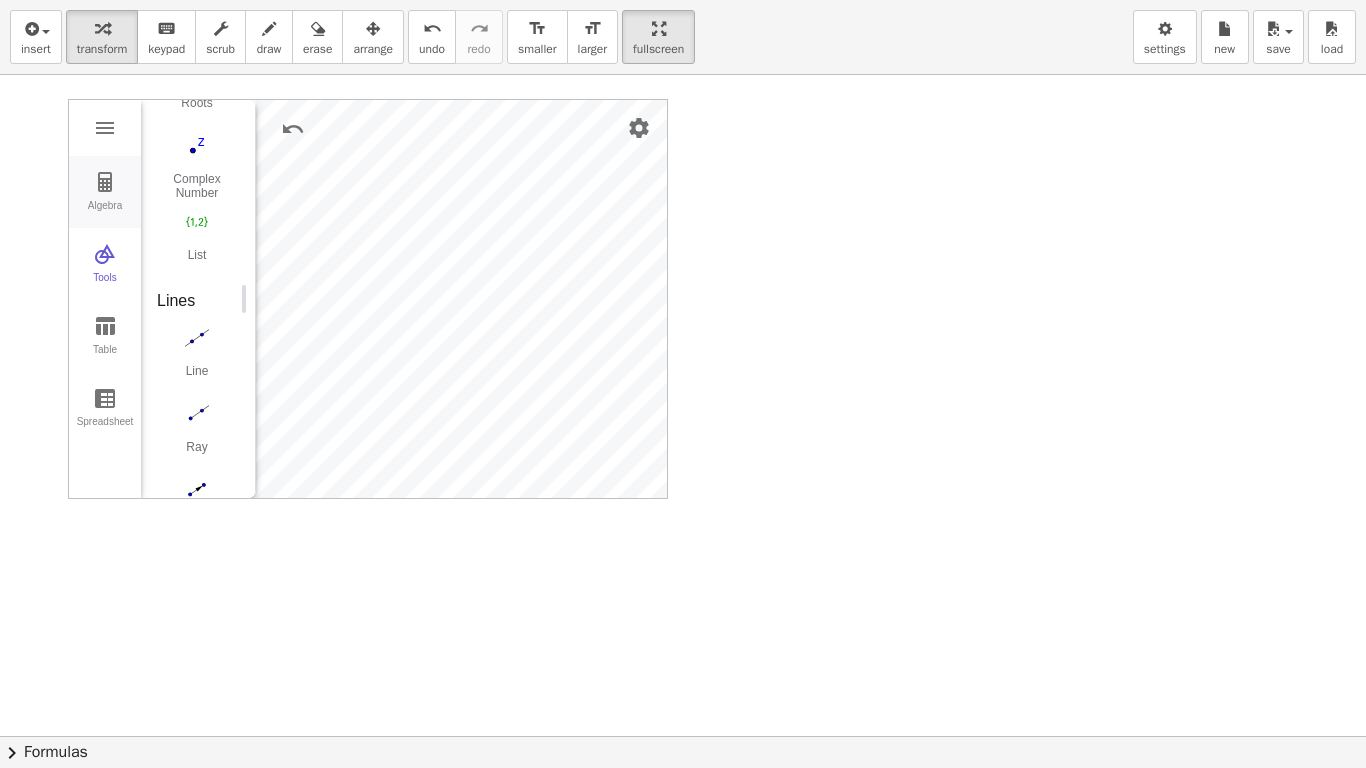 click at bounding box center [105, 182] 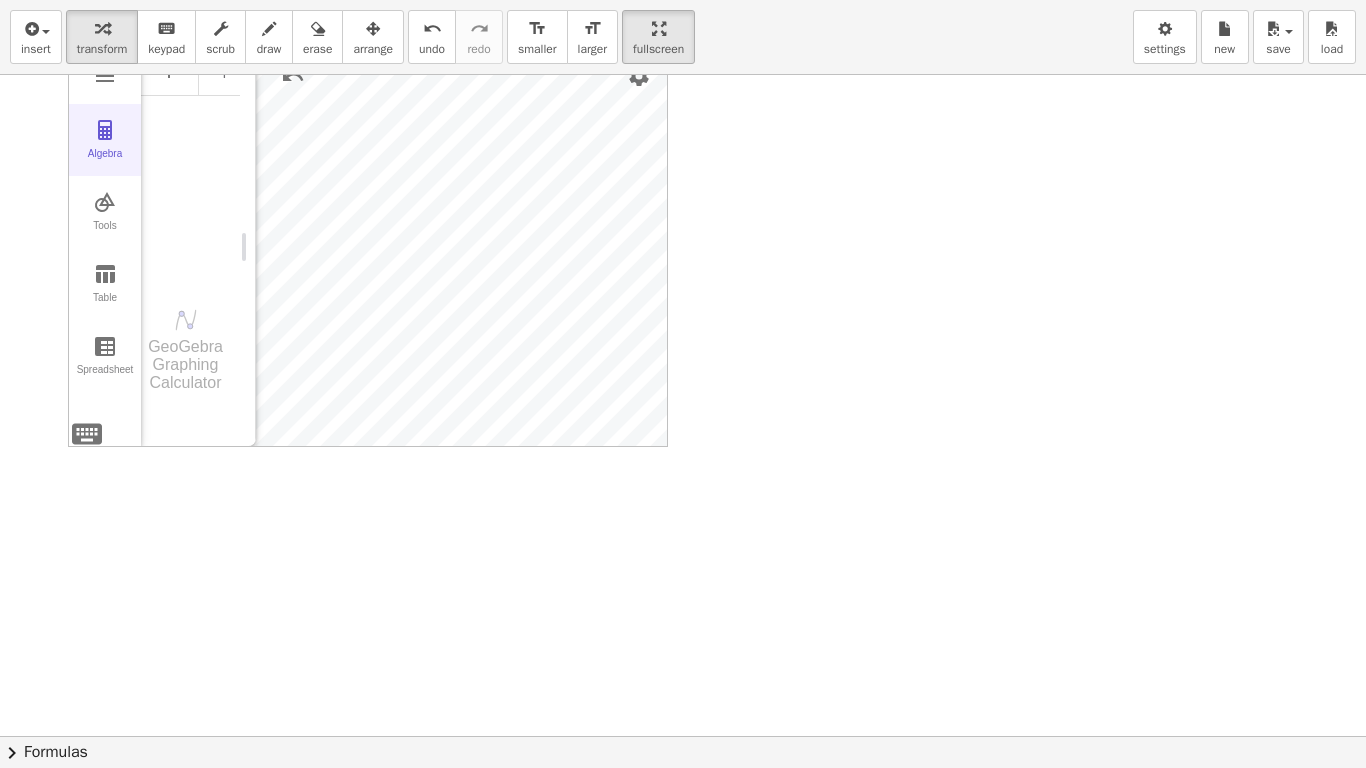 scroll, scrollTop: 0, scrollLeft: 0, axis: both 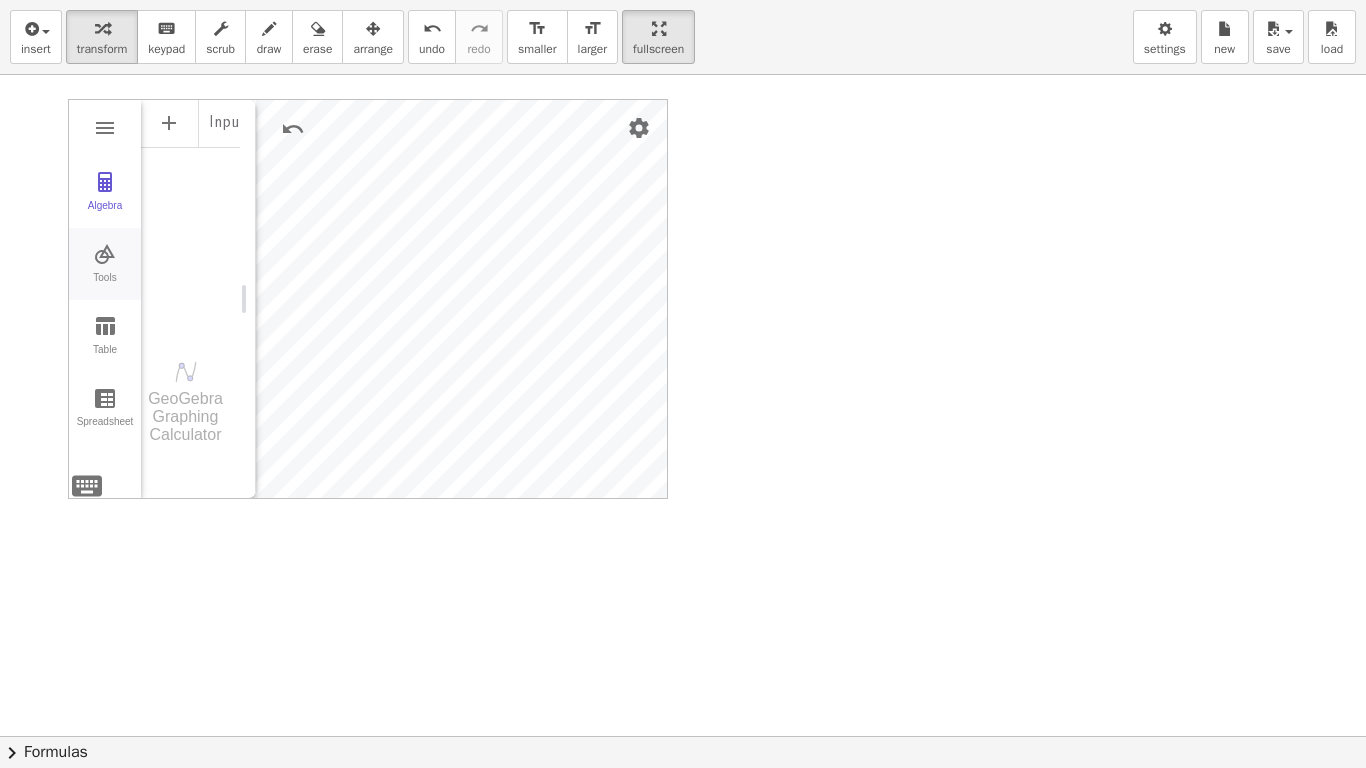 click at bounding box center [105, 254] 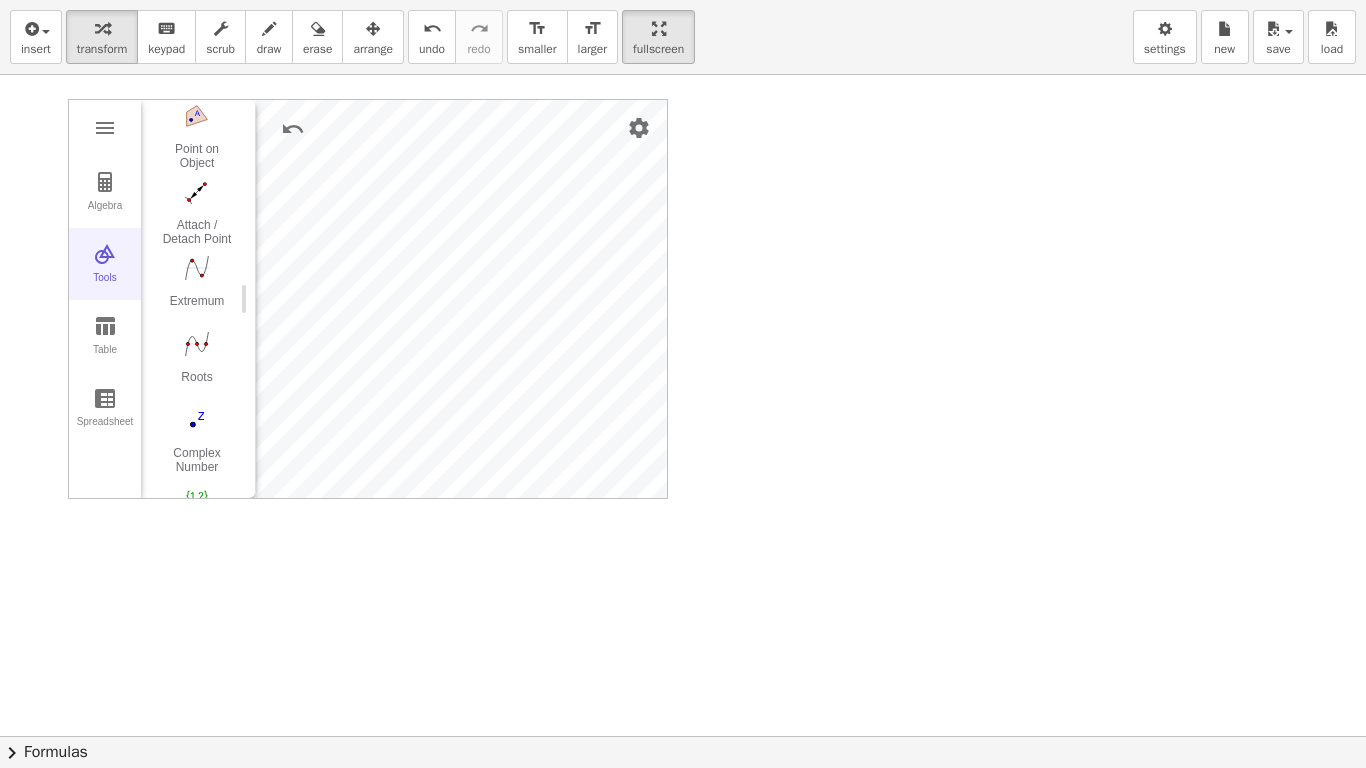 scroll, scrollTop: 1408, scrollLeft: 0, axis: vertical 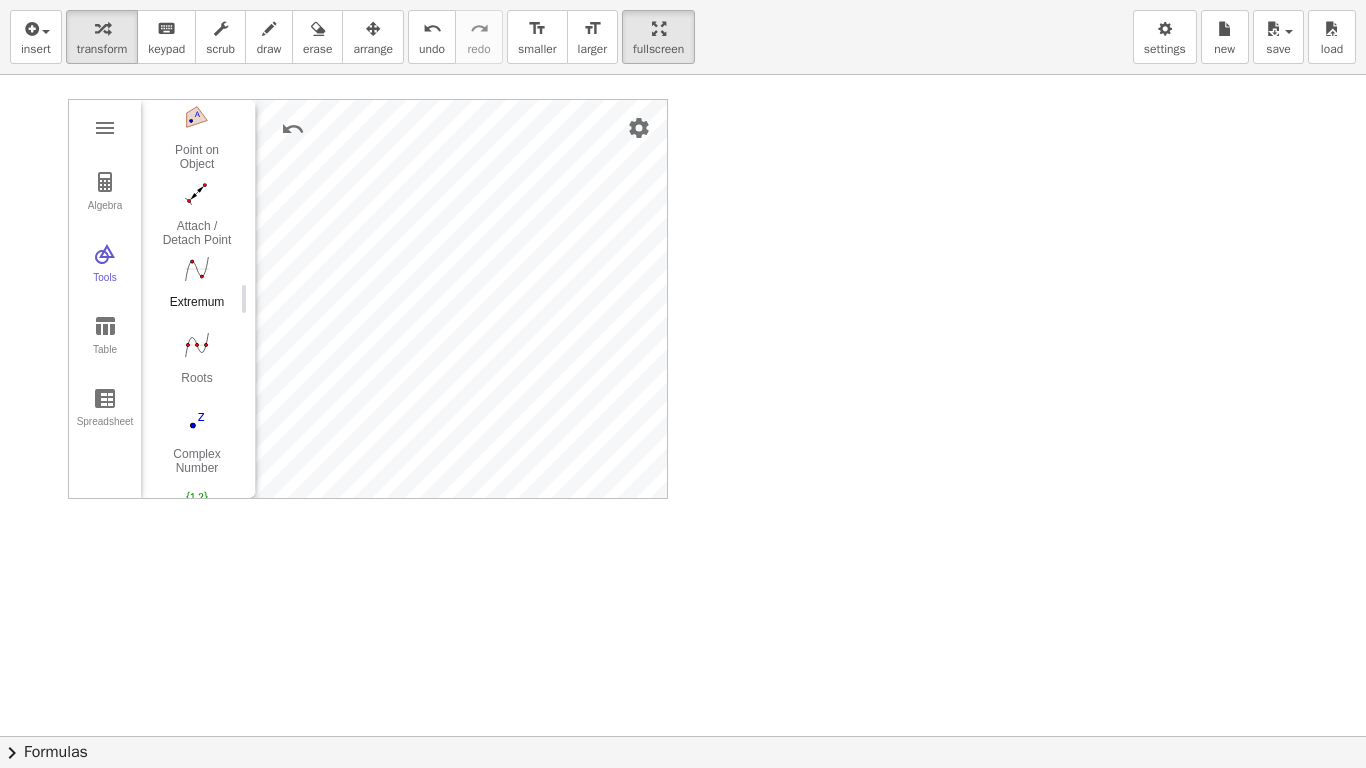 click on "Extremum" at bounding box center (197, -875) 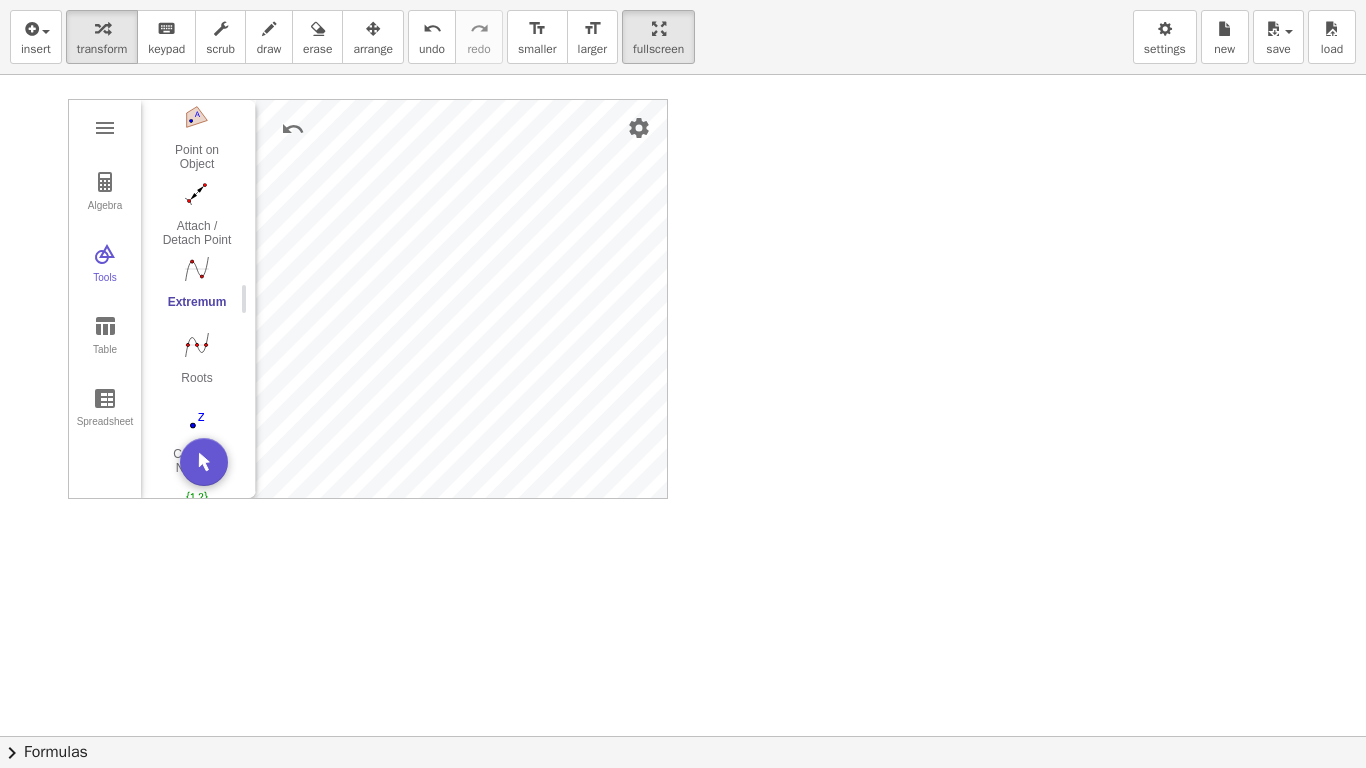 click at bounding box center (197, -915) 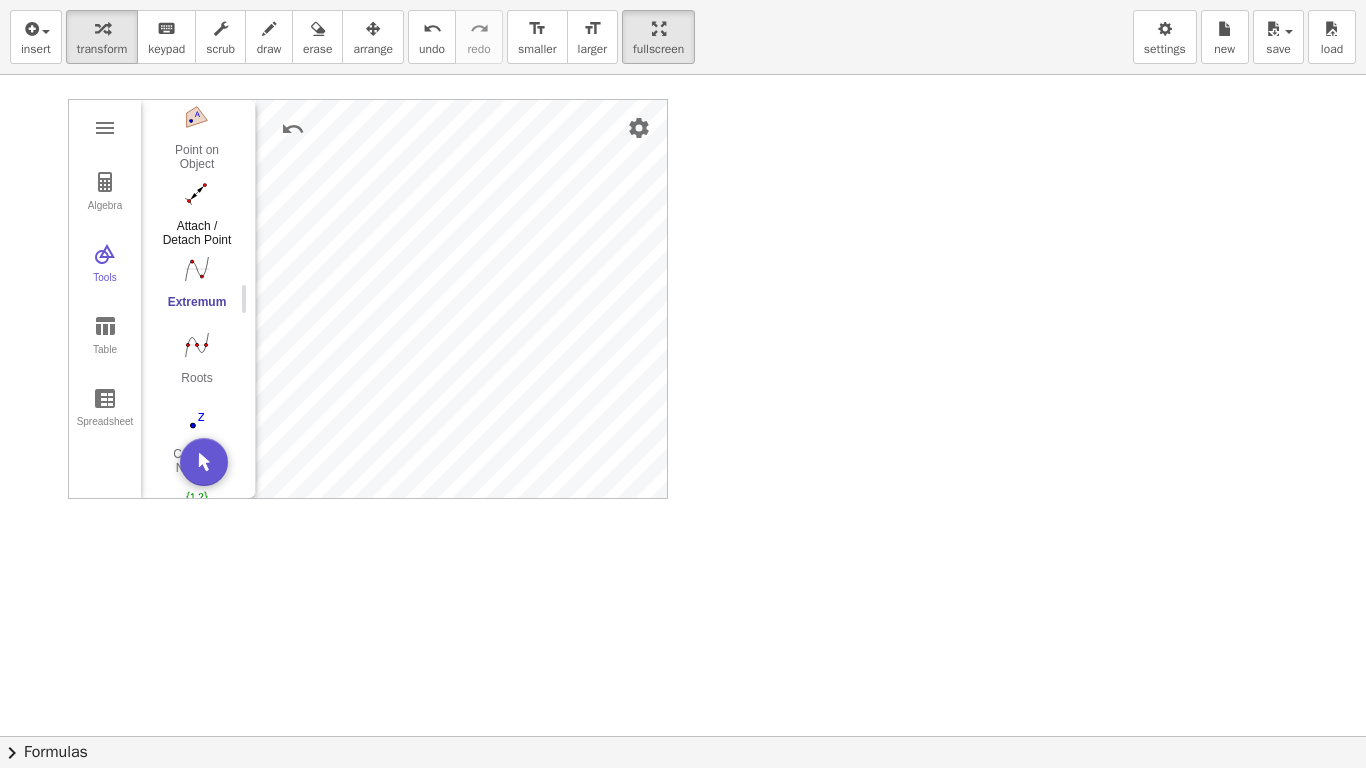 click at bounding box center [197, 193] 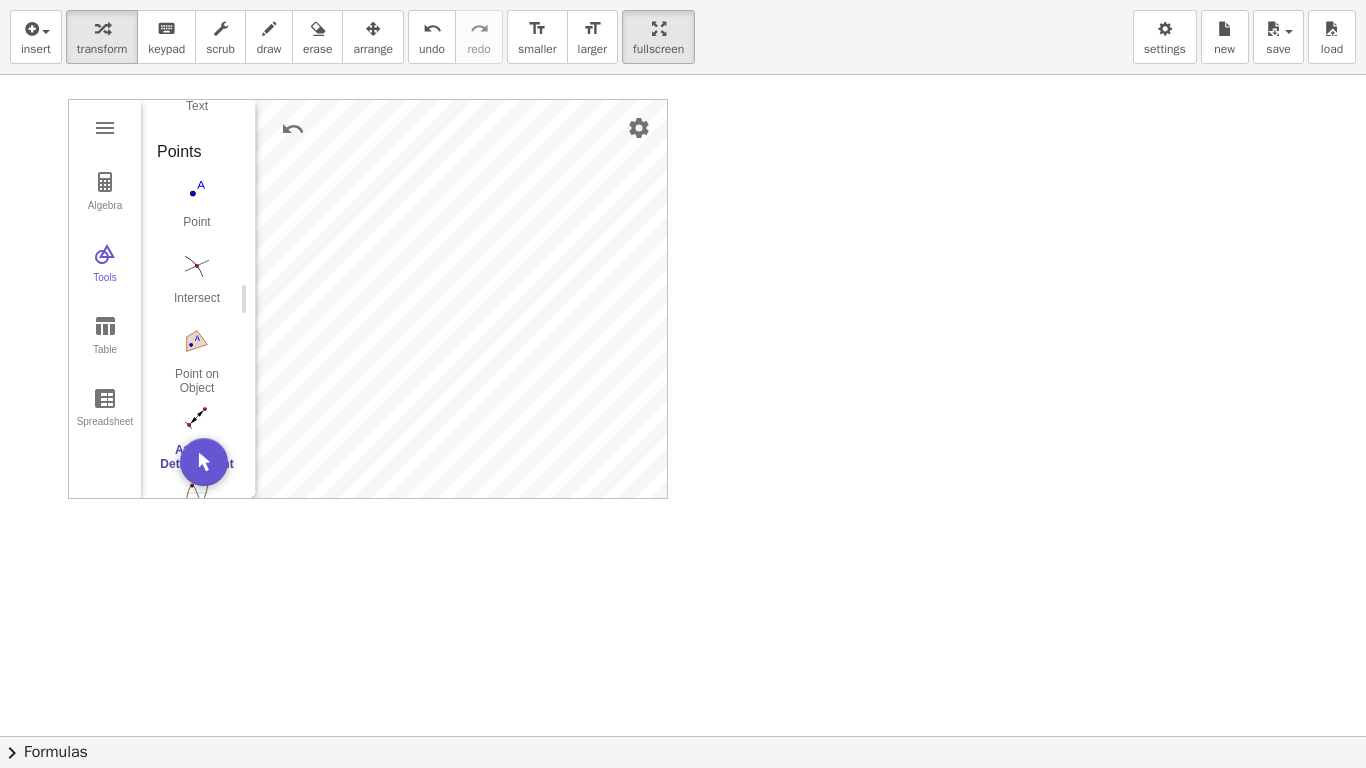scroll, scrollTop: 1183, scrollLeft: 0, axis: vertical 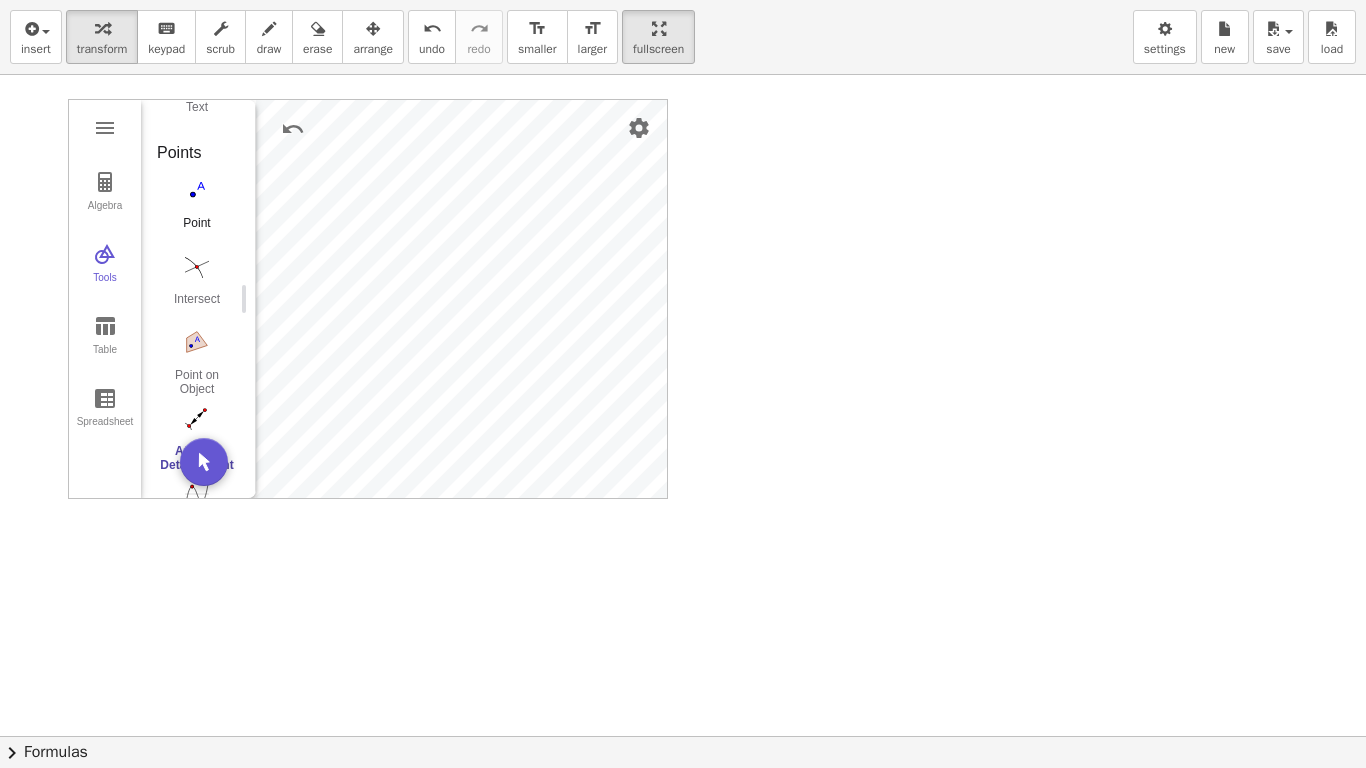 click at bounding box center (197, -918) 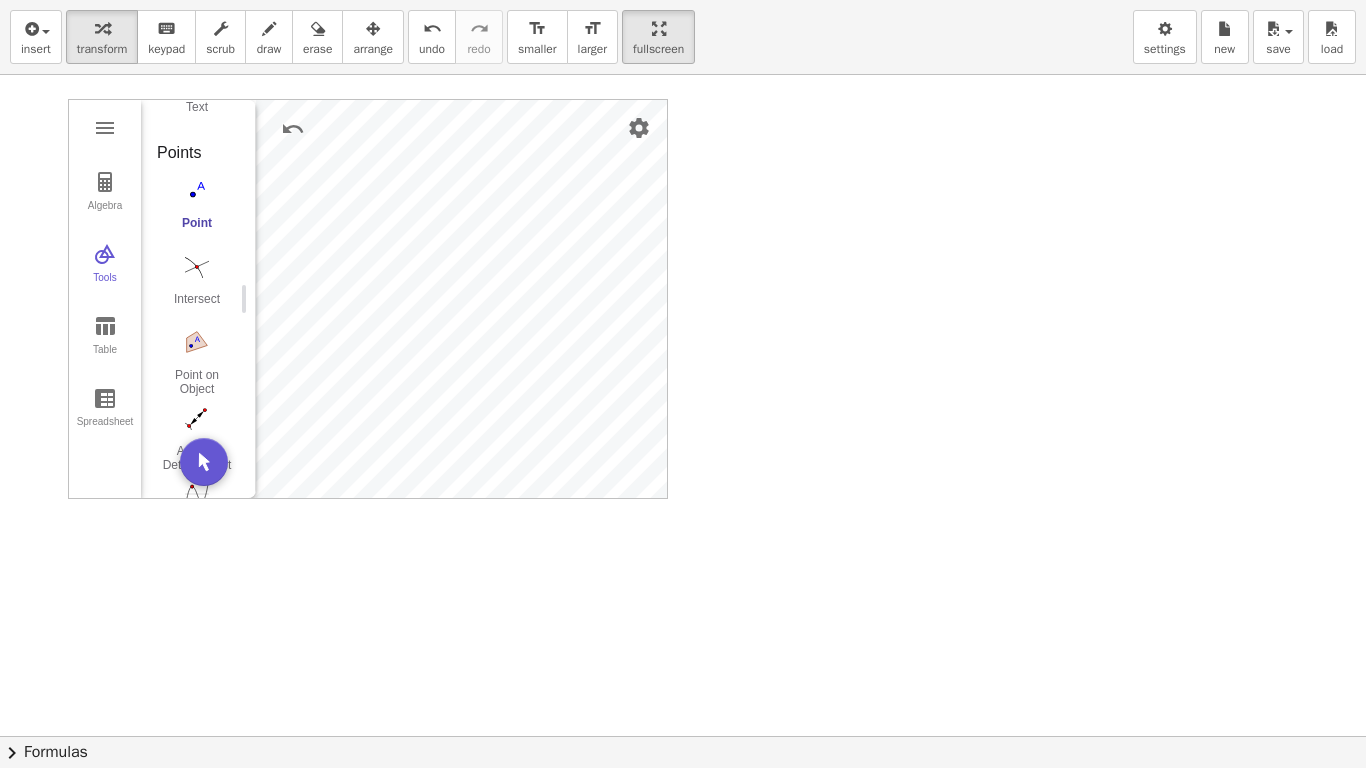 click at bounding box center (197, -918) 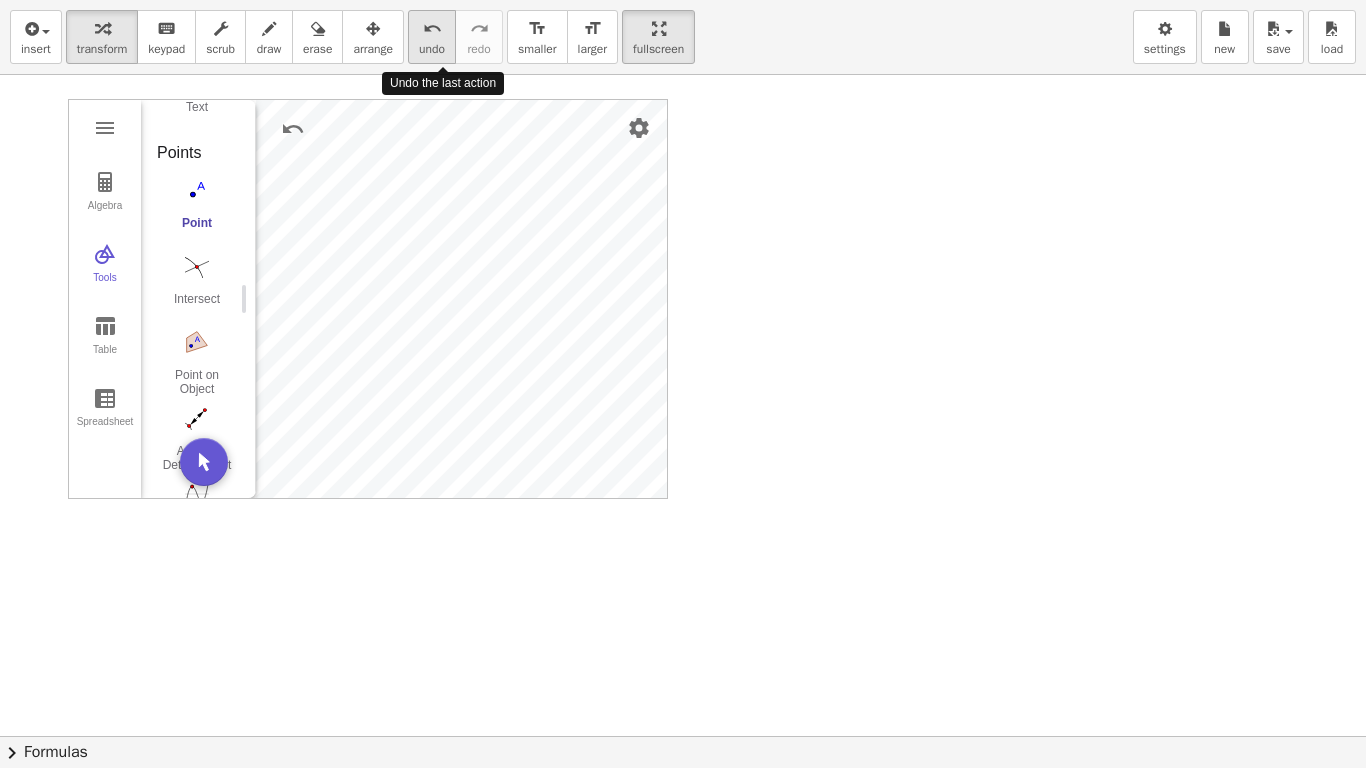 click on "undo undo" at bounding box center [432, 37] 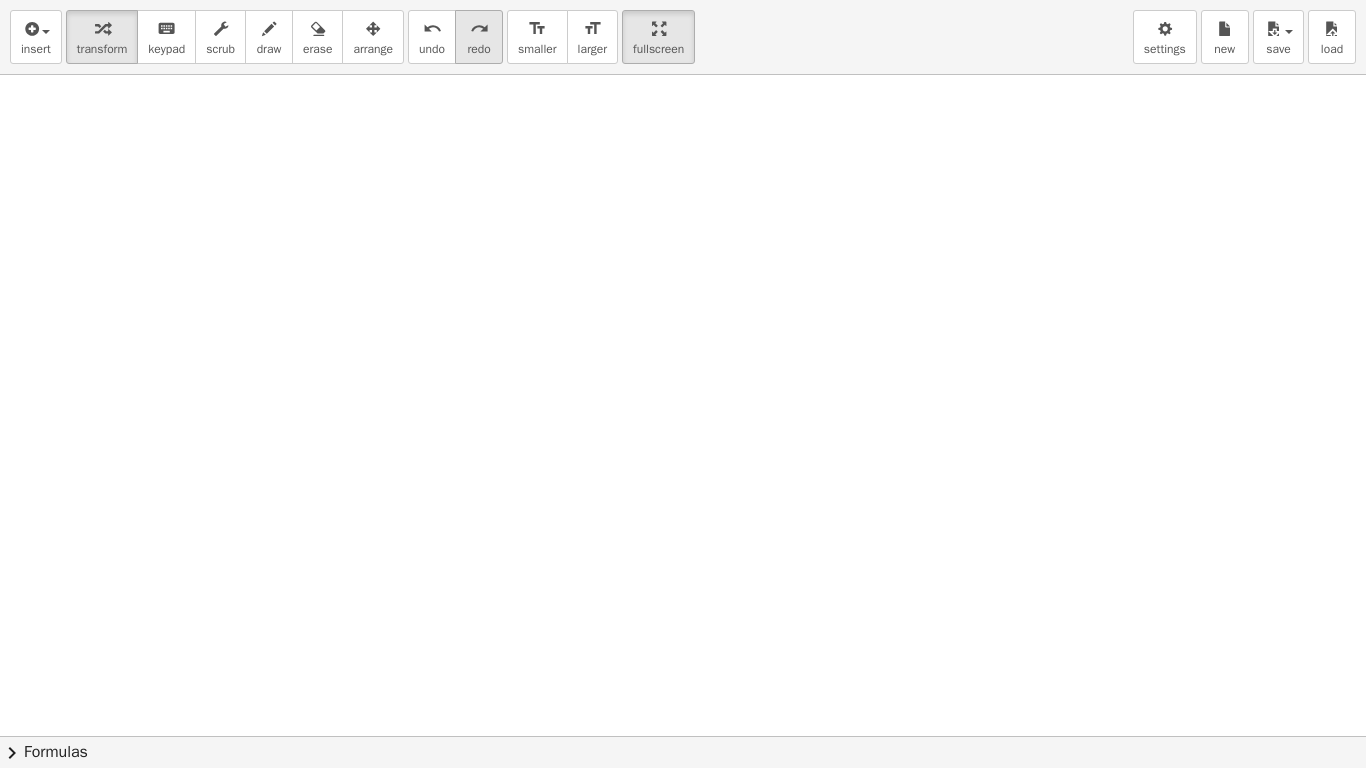 click on "redo" at bounding box center (479, 29) 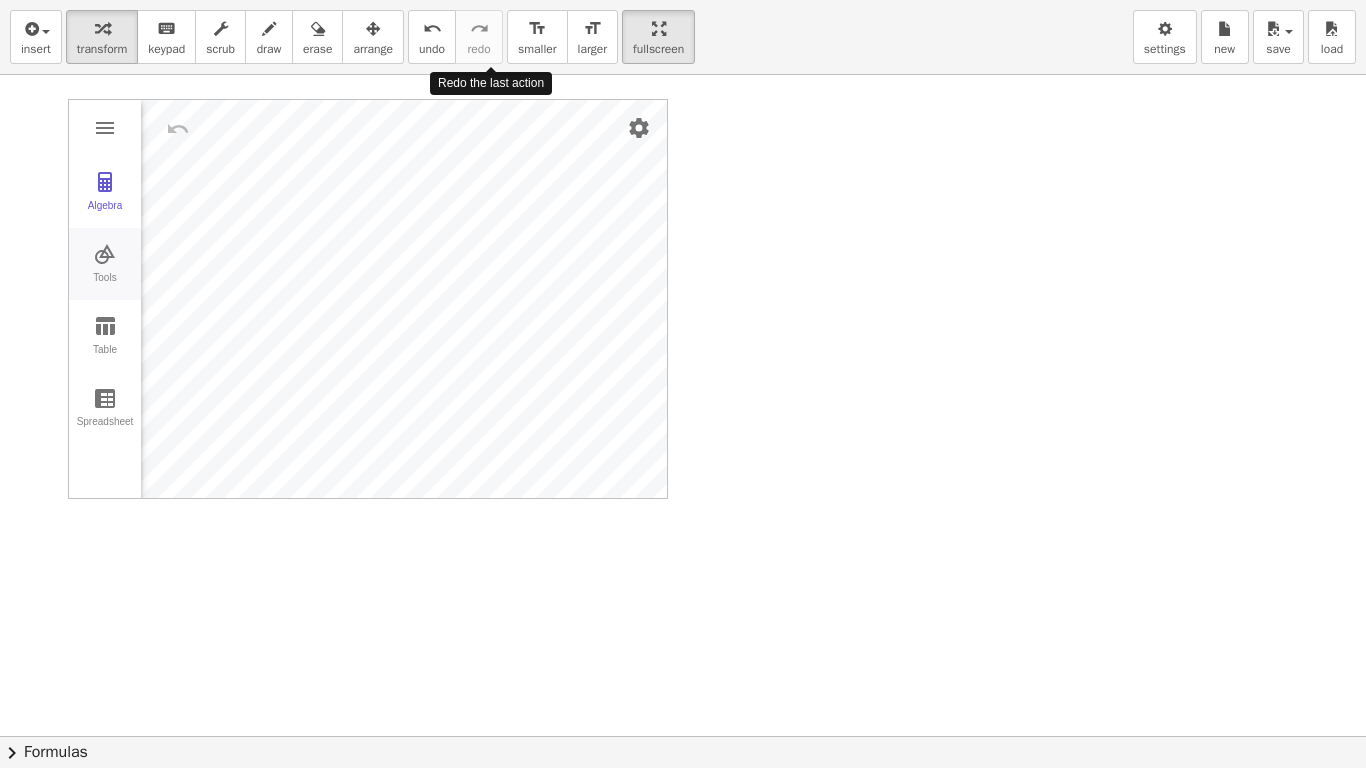 click on "Tools" at bounding box center [105, 286] 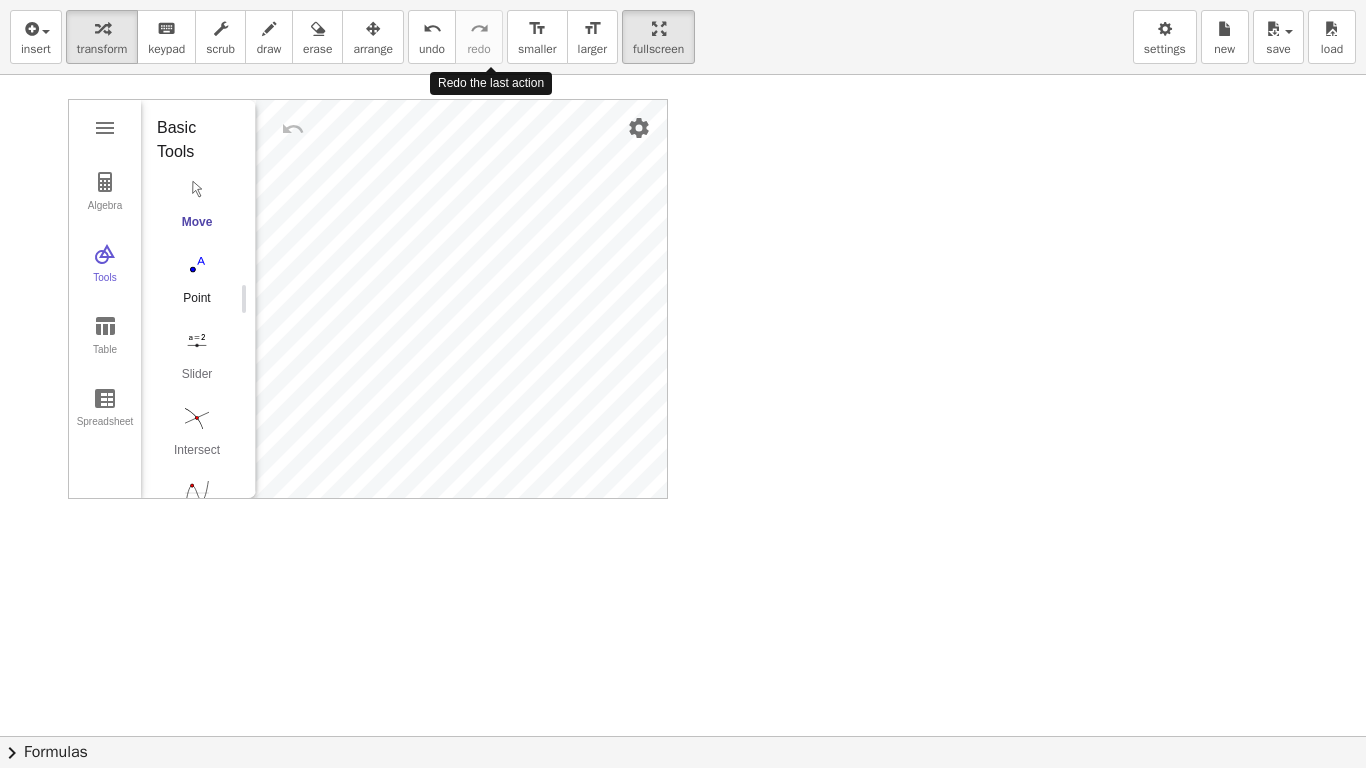 click at bounding box center (197, 265) 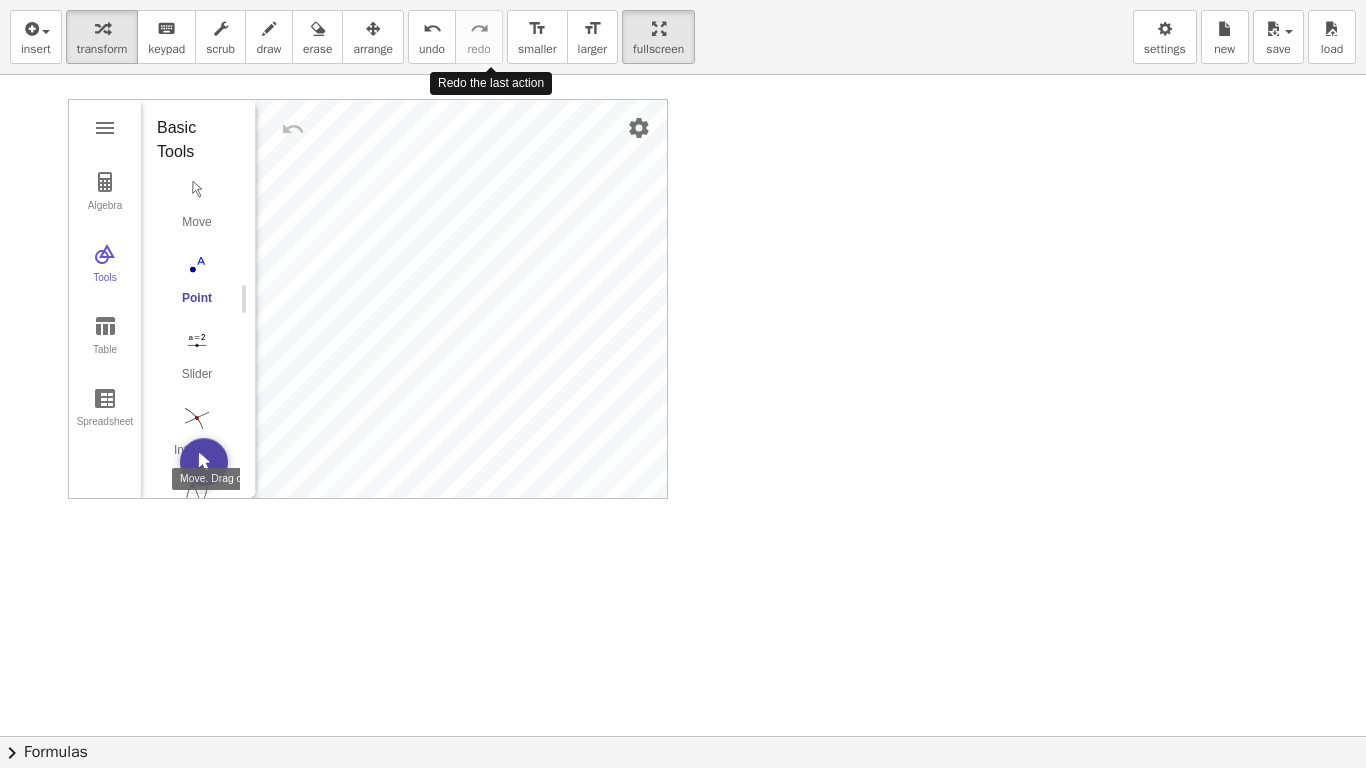 click at bounding box center (204, 462) 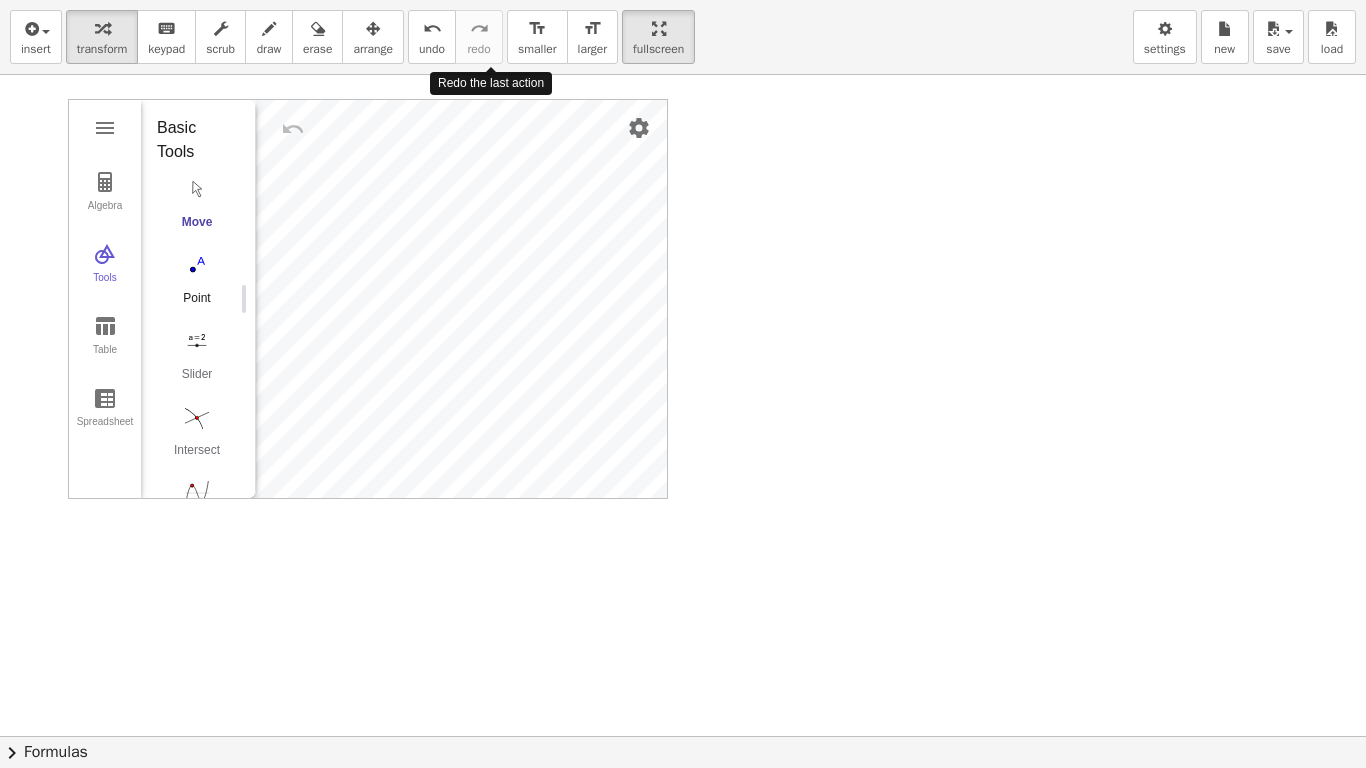click at bounding box center (197, 265) 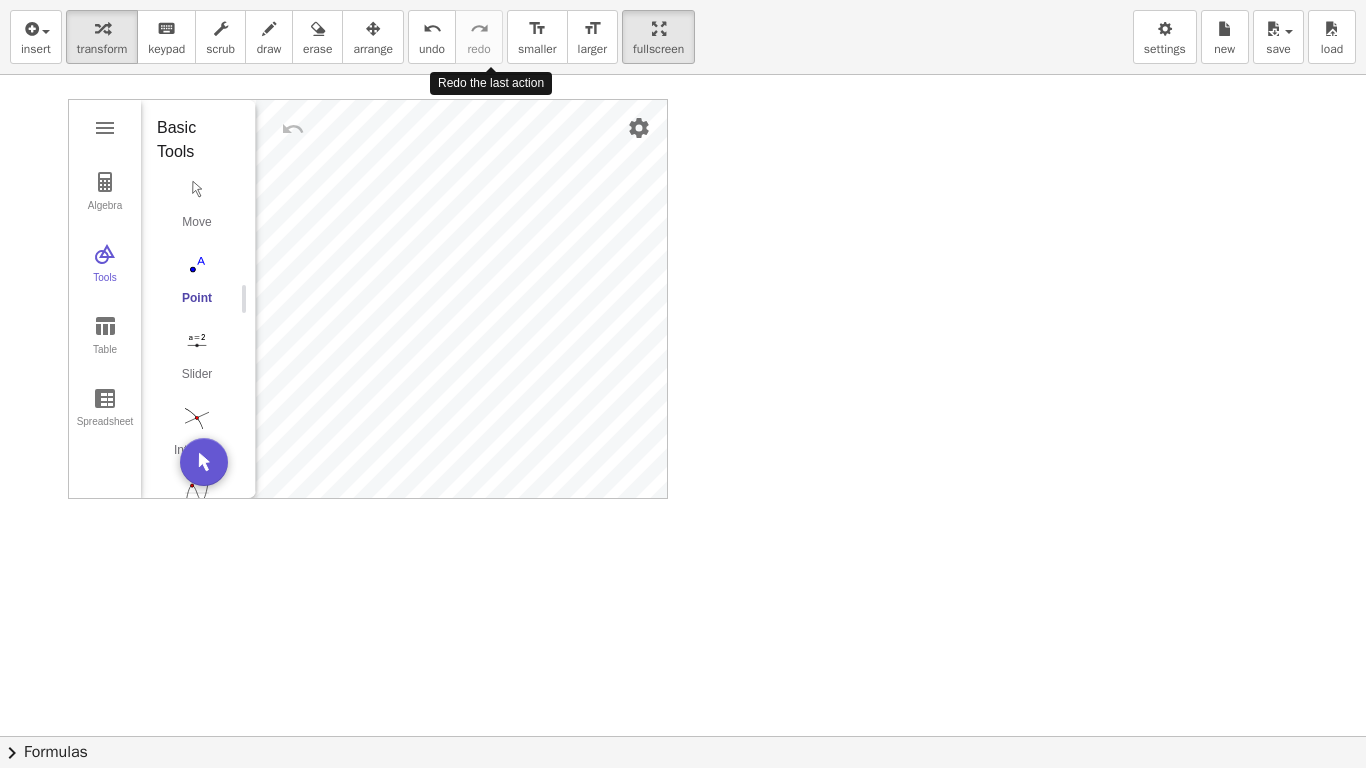 click at bounding box center (683, 736) 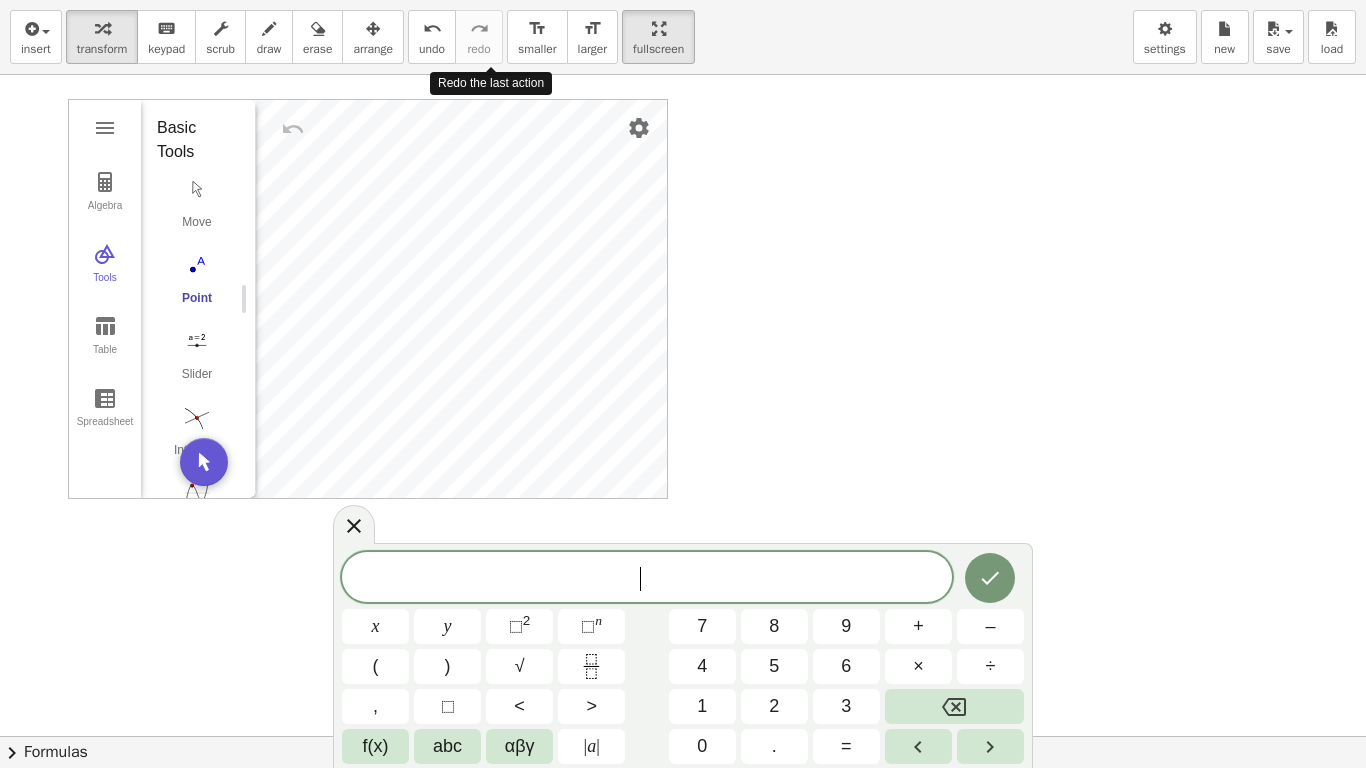 click at bounding box center [248, 299] 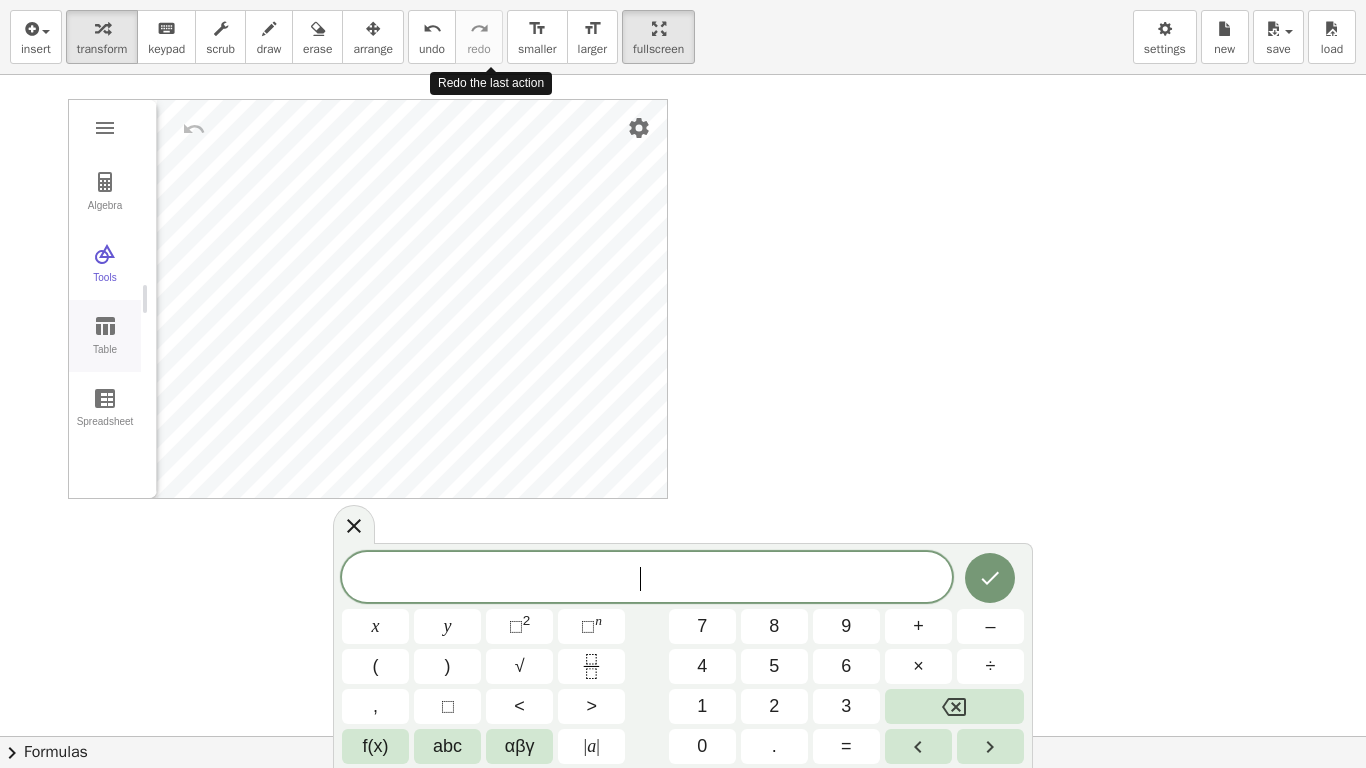 drag, startPoint x: 245, startPoint y: 299, endPoint x: 75, endPoint y: 339, distance: 174.64249 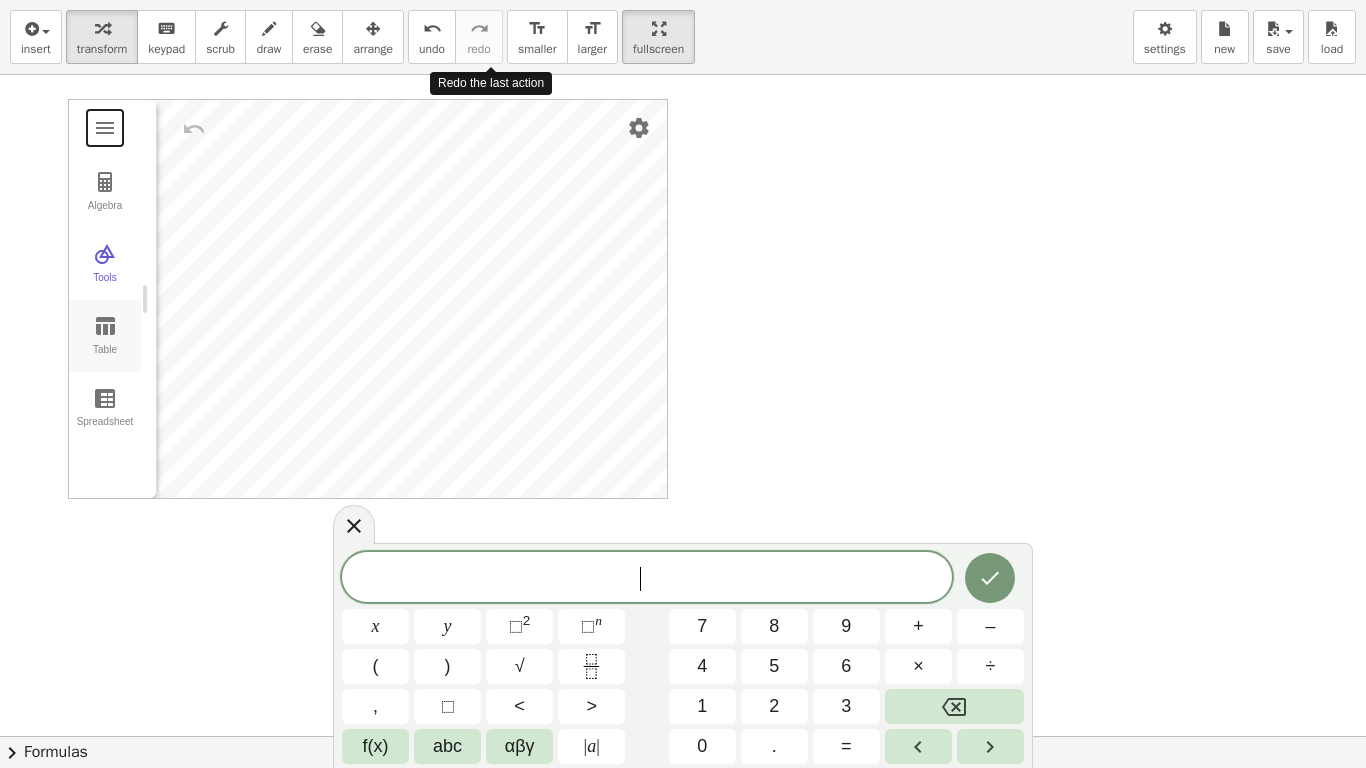 click on "Algebra Tools Table Spreadsheet GeoGebra Graphing Calculator Basic Tools Move Point Slider Intersect Extremum Roots Best Fit Line Edit Select Objects Move Graphics View Delete Show / Hide Label Show / Hide Object Copy Visual Style Media Text Points Point Intersect Point on Object Attach / Detach Point Extremum Roots Complex Number List Lines Line Ray Vector Others Pen Freehand Function Button Check Box Input Box" at bounding box center (368, 299) 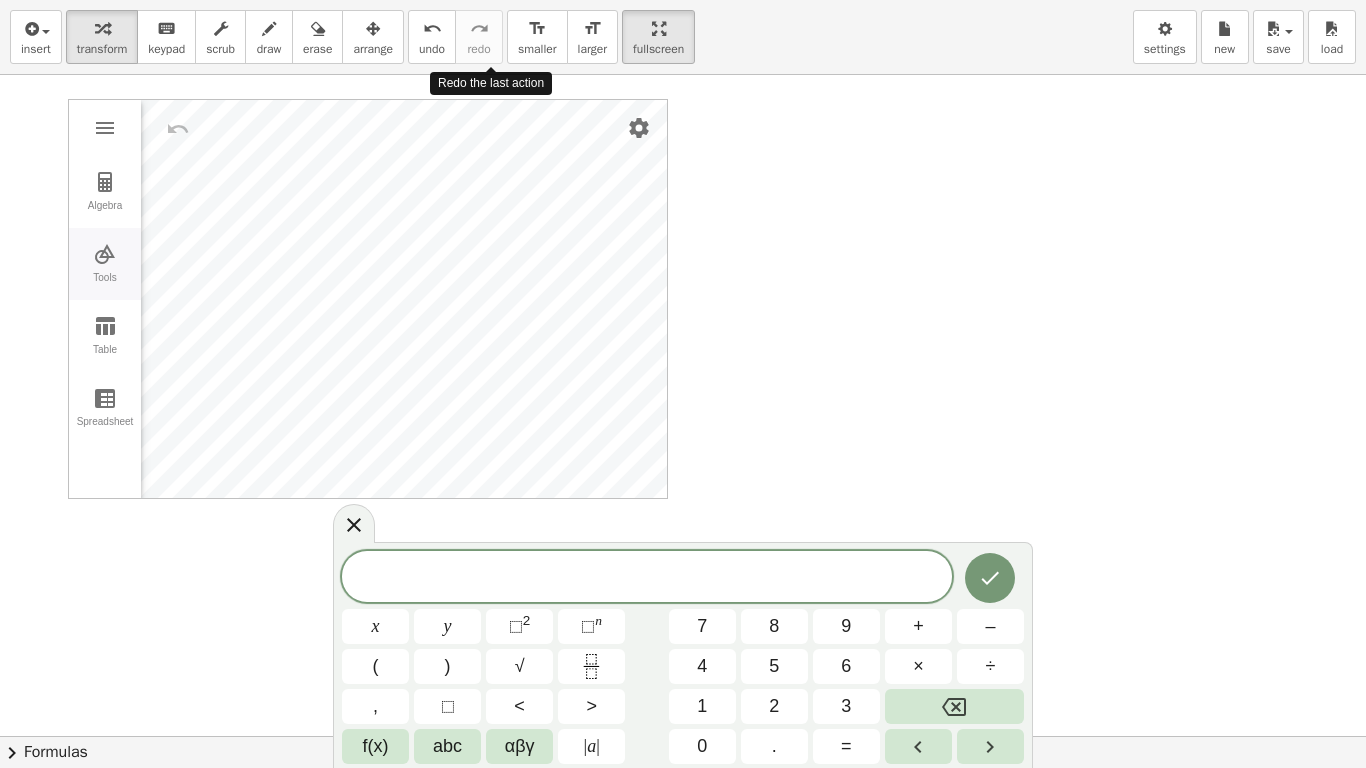 click at bounding box center (105, 254) 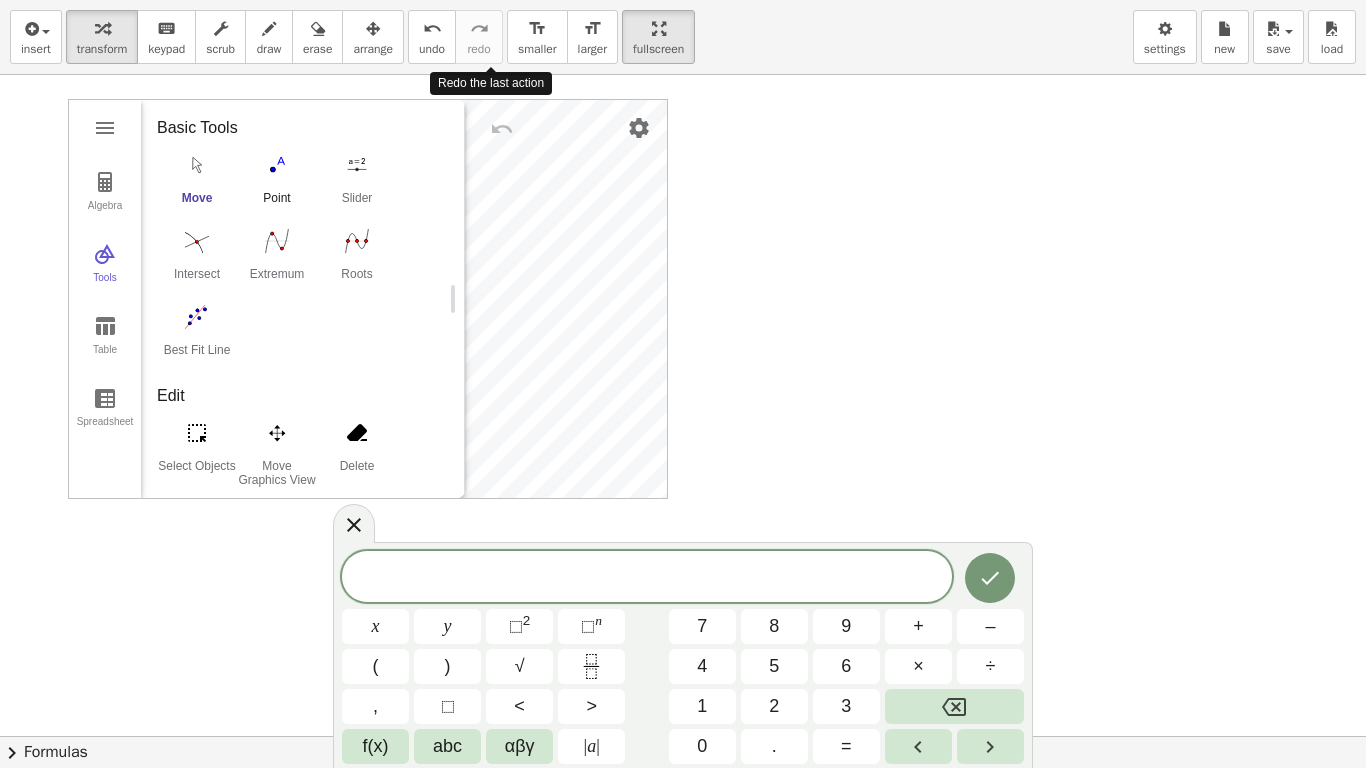 click on "Point" at bounding box center [277, 205] 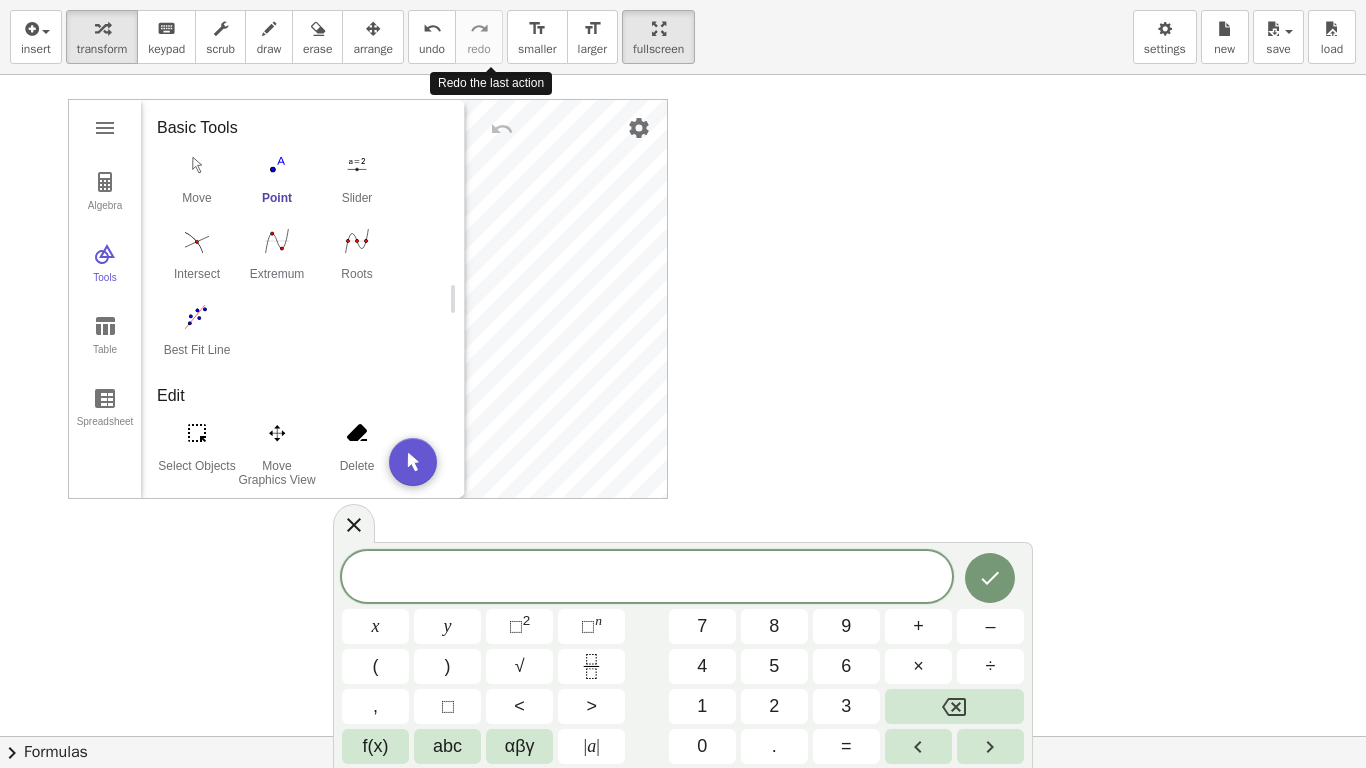 click at bounding box center (683, 736) 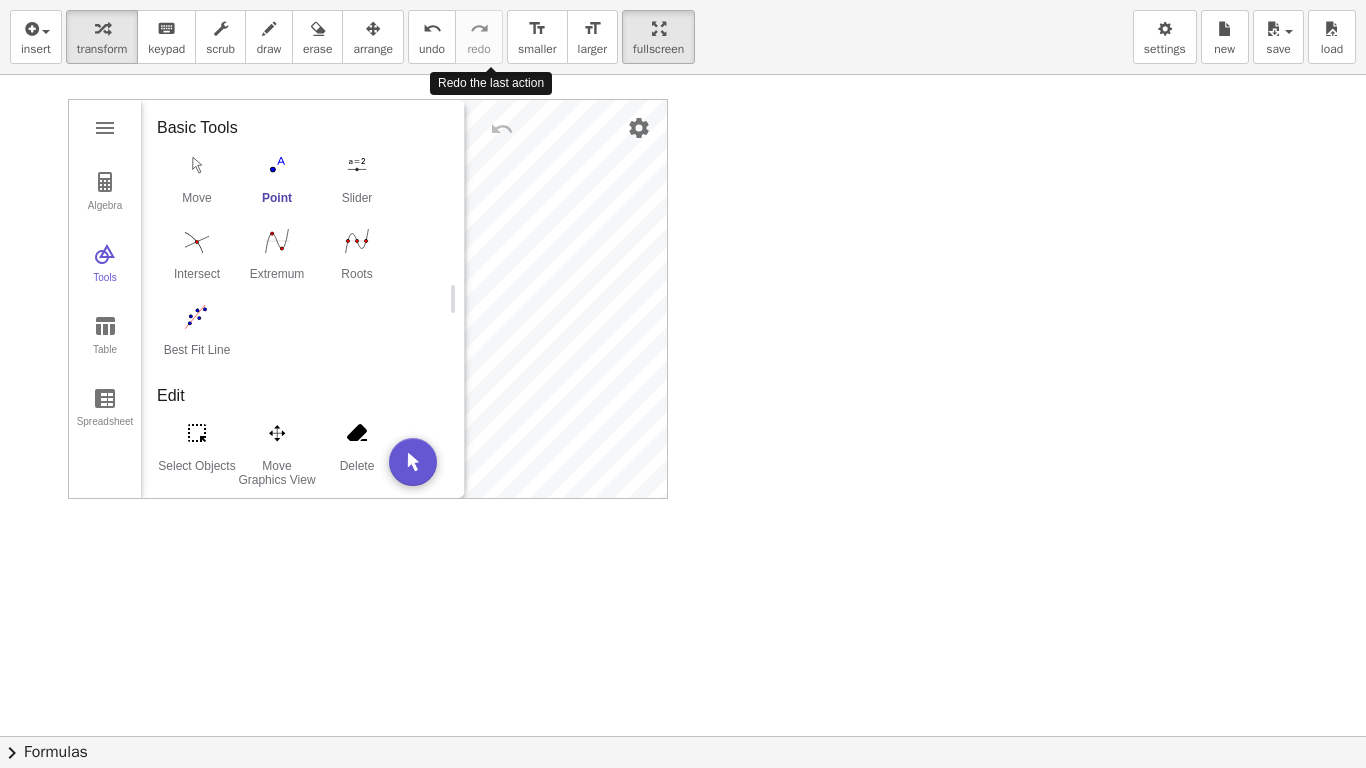 click at bounding box center [496, 129] 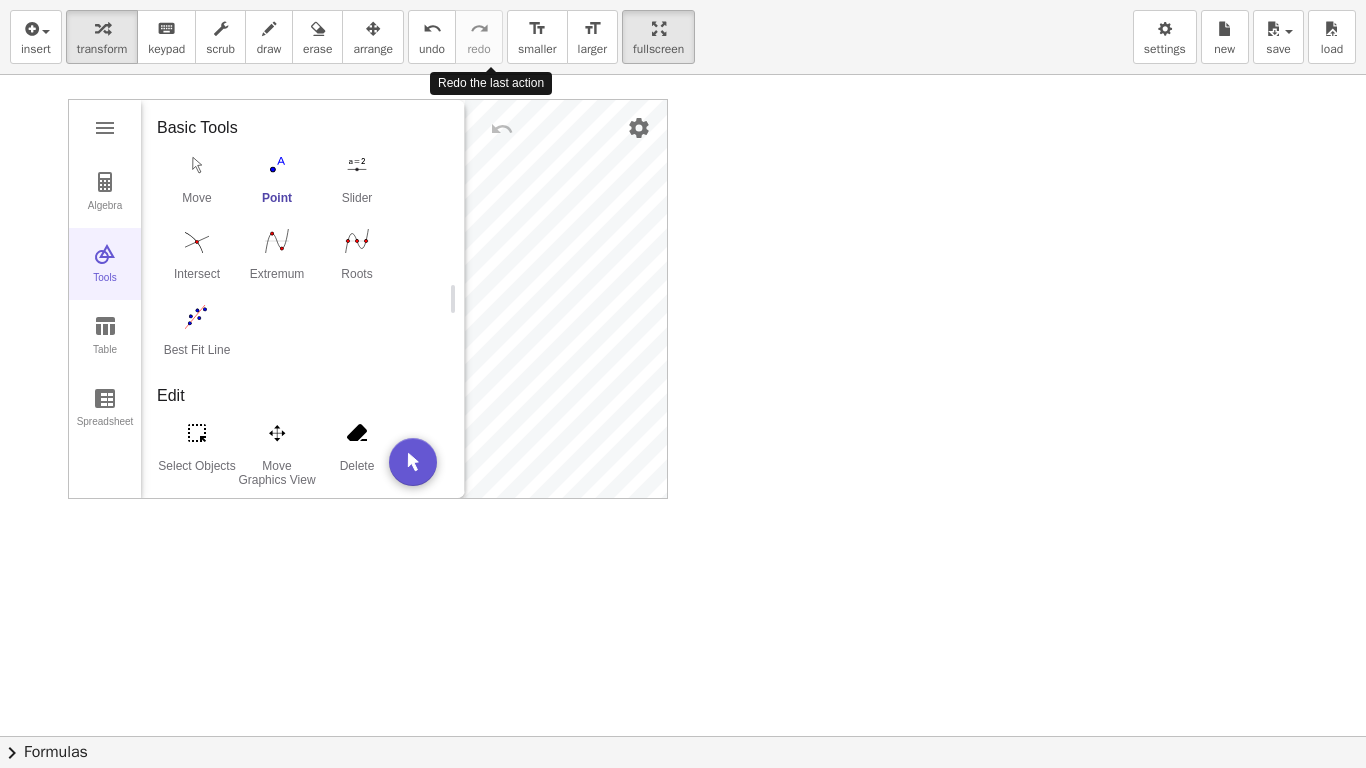 click at bounding box center [105, 254] 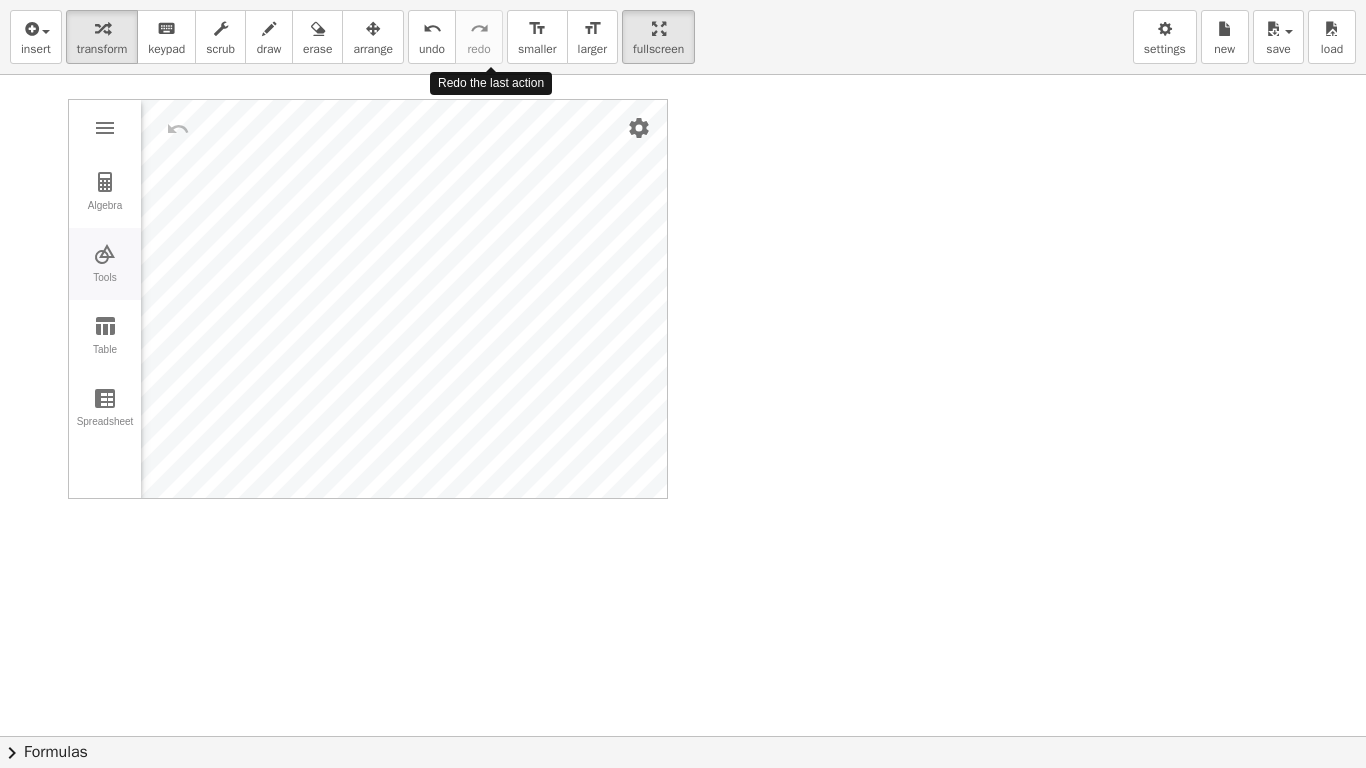 click at bounding box center (105, 254) 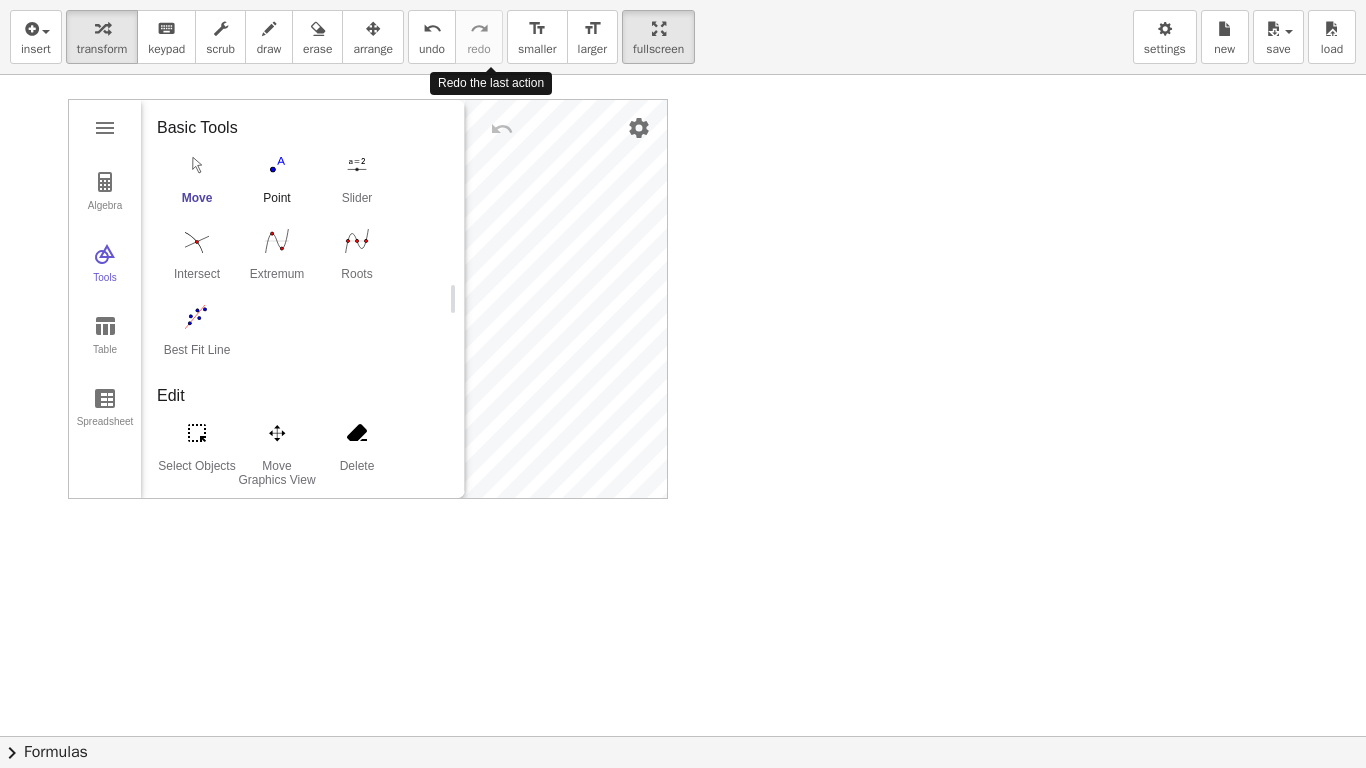 click on "Point" at bounding box center (277, 205) 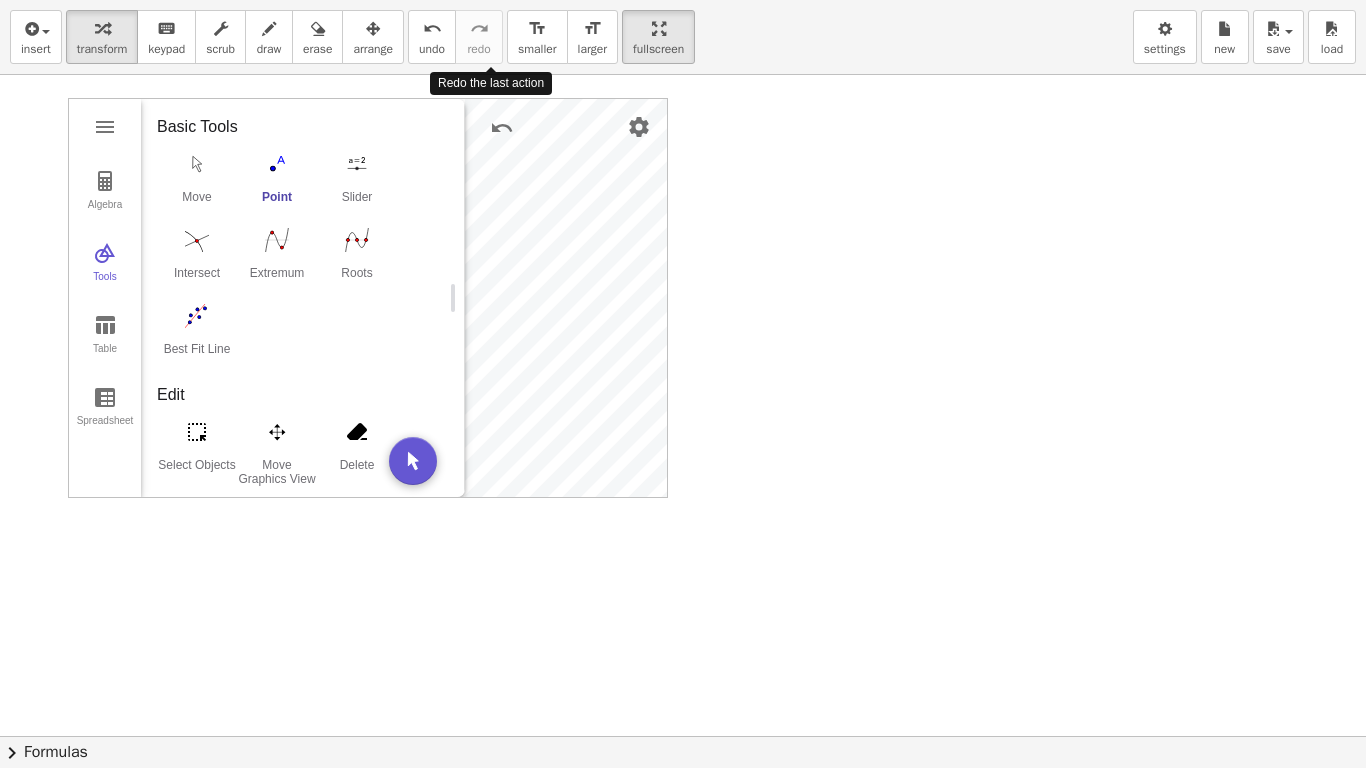 scroll, scrollTop: 0, scrollLeft: 0, axis: both 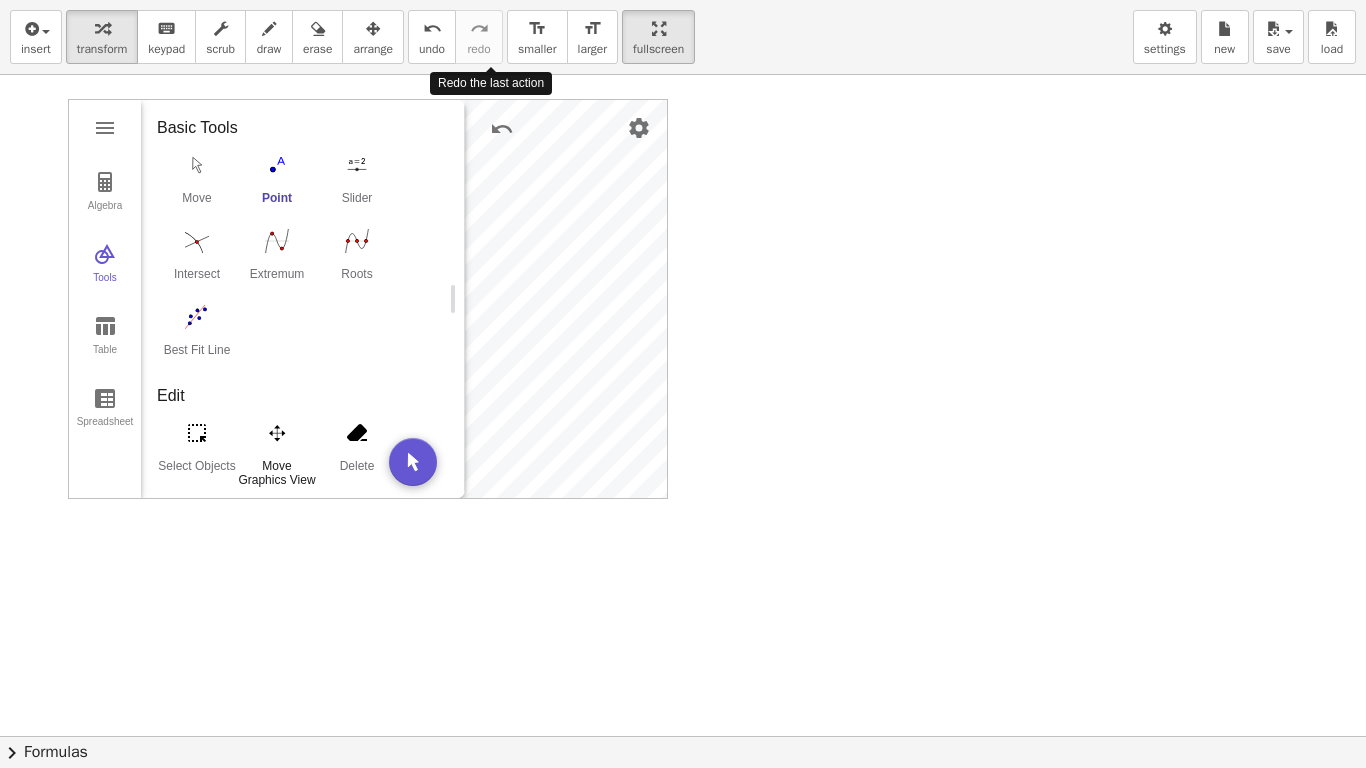 click at bounding box center (277, 433) 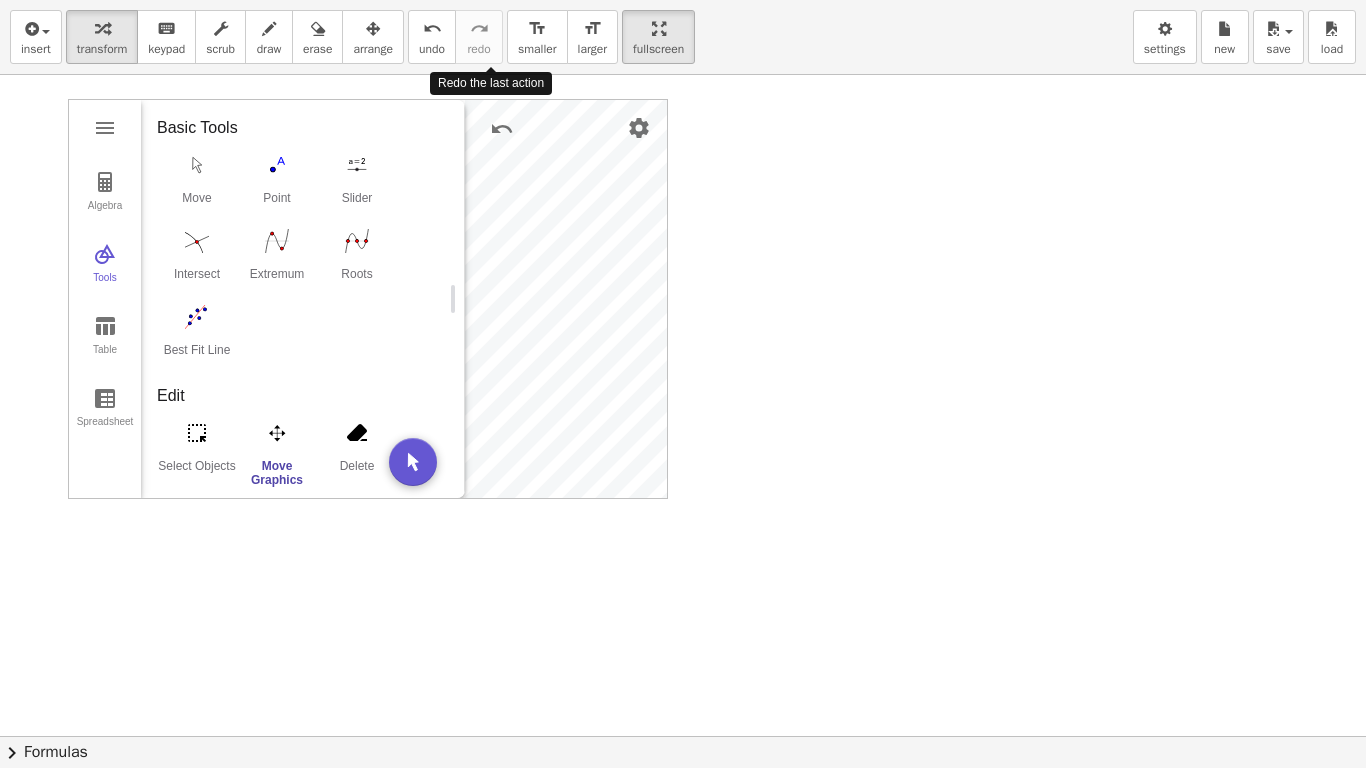 click at bounding box center [277, 433] 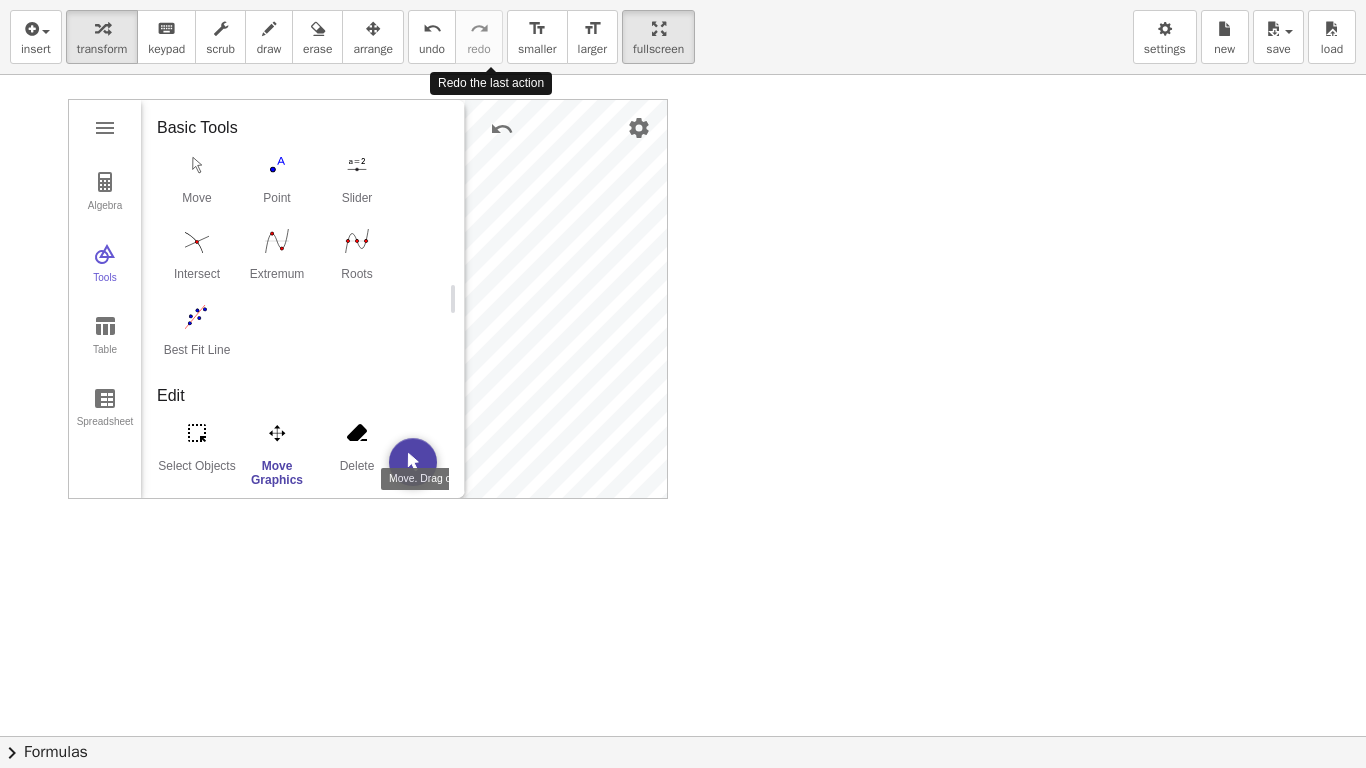 click at bounding box center (413, 462) 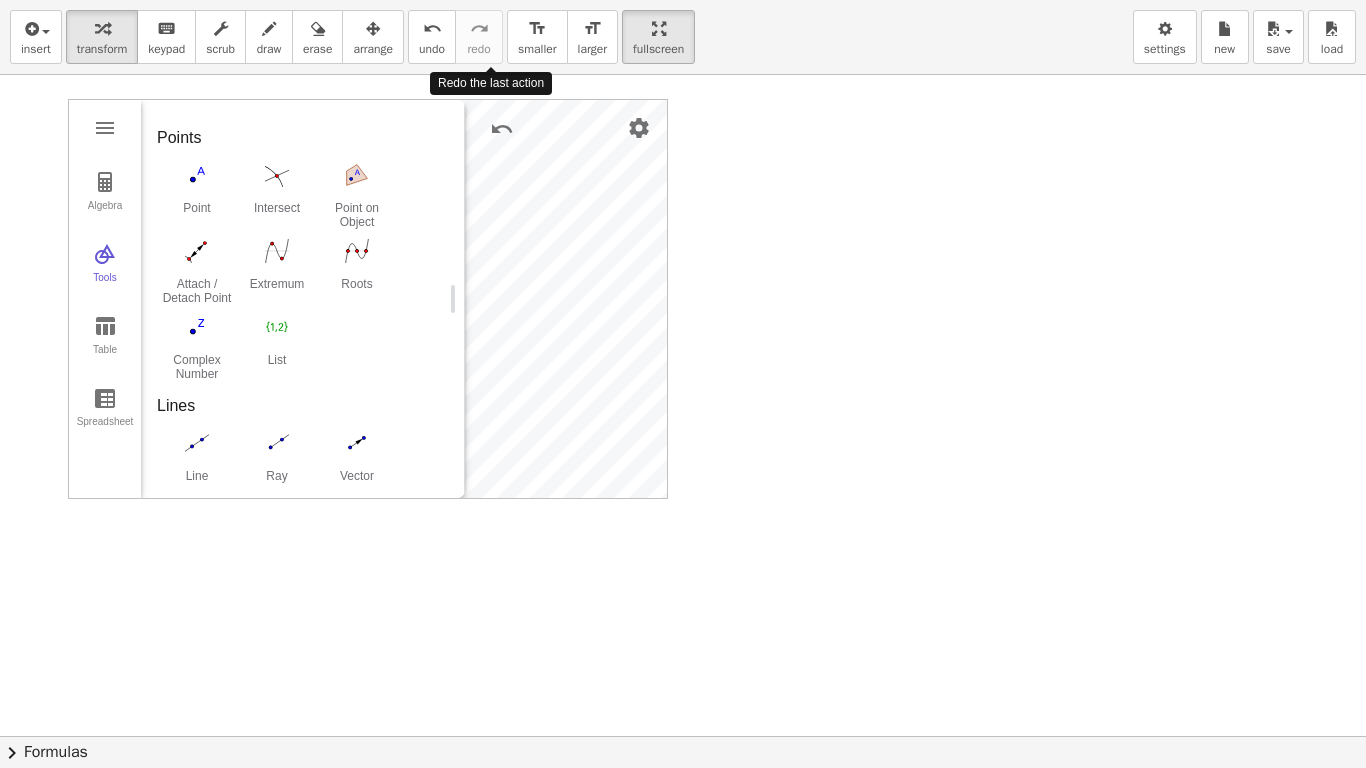 scroll, scrollTop: 580, scrollLeft: 0, axis: vertical 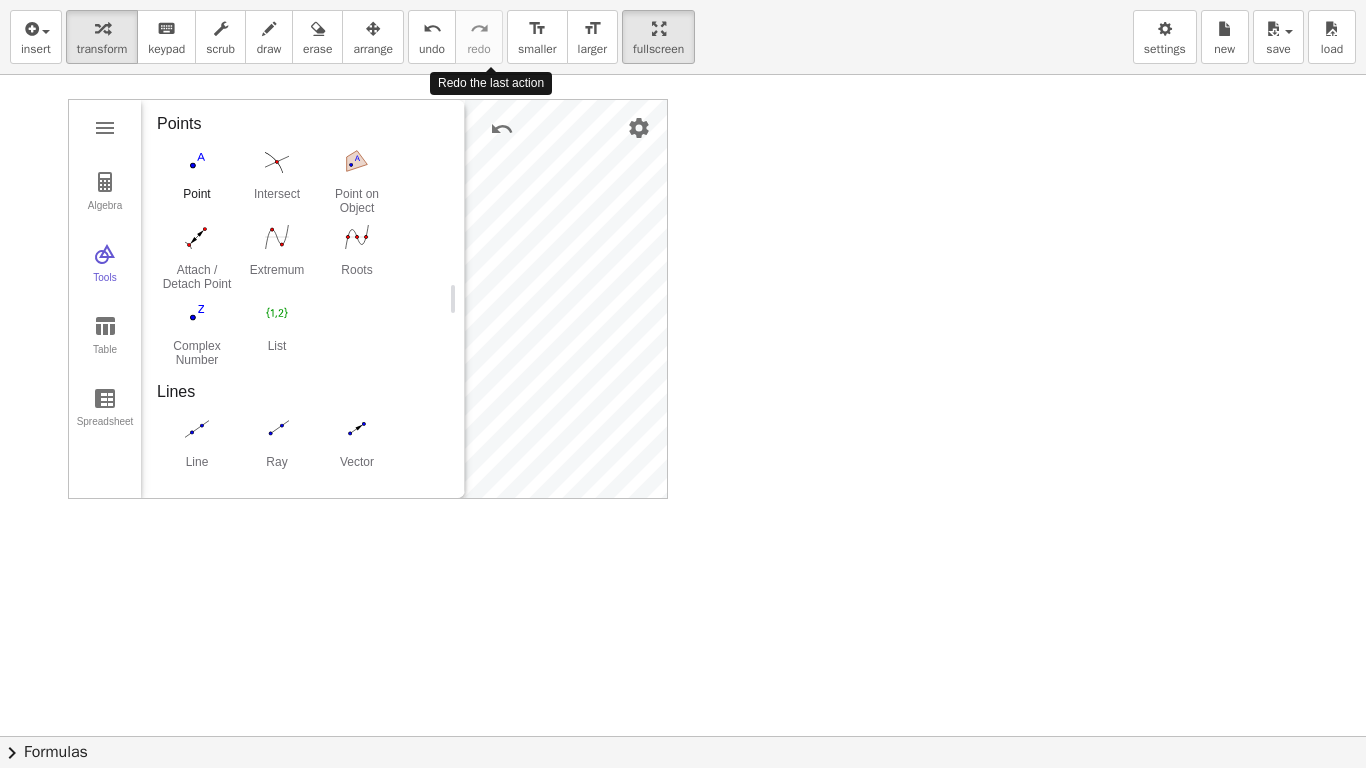 click at bounding box center (277, -415) 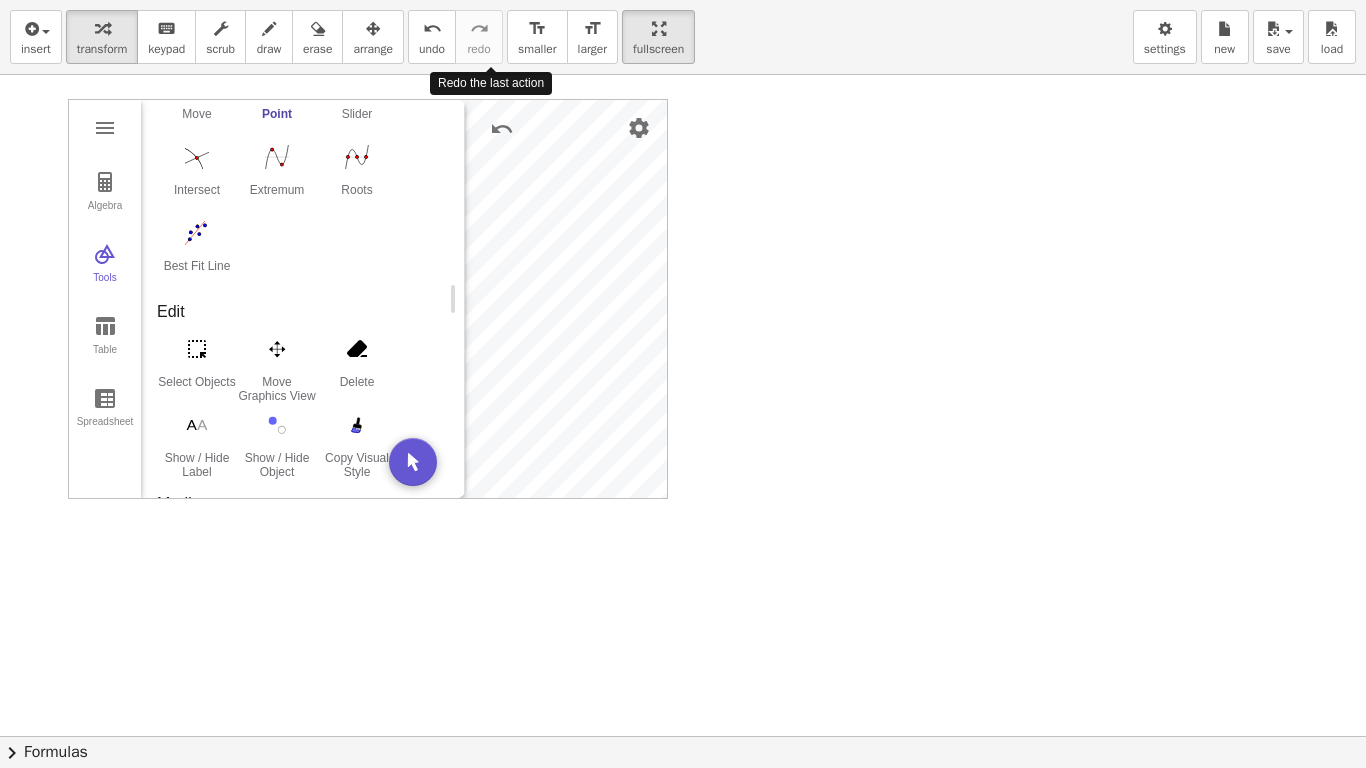 scroll, scrollTop: 0, scrollLeft: 0, axis: both 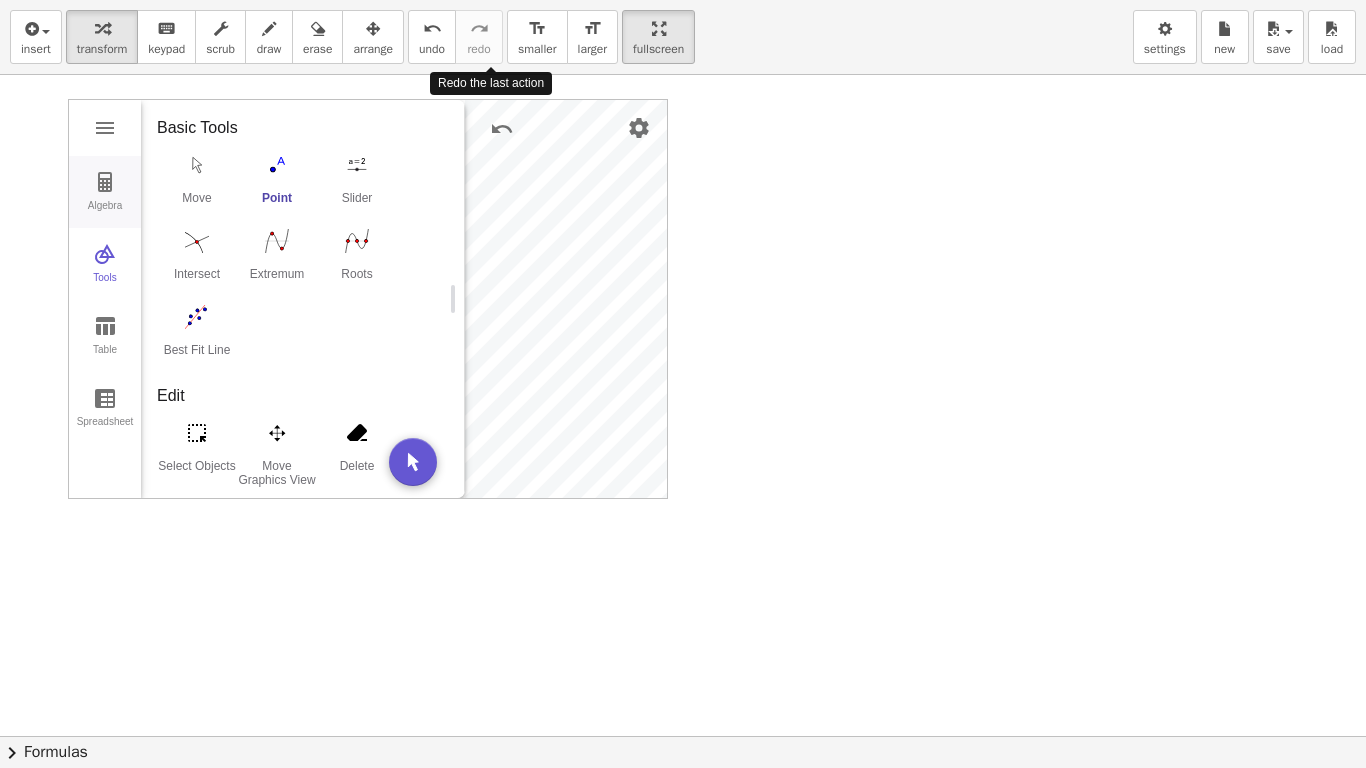click on "Algebra" at bounding box center [105, 192] 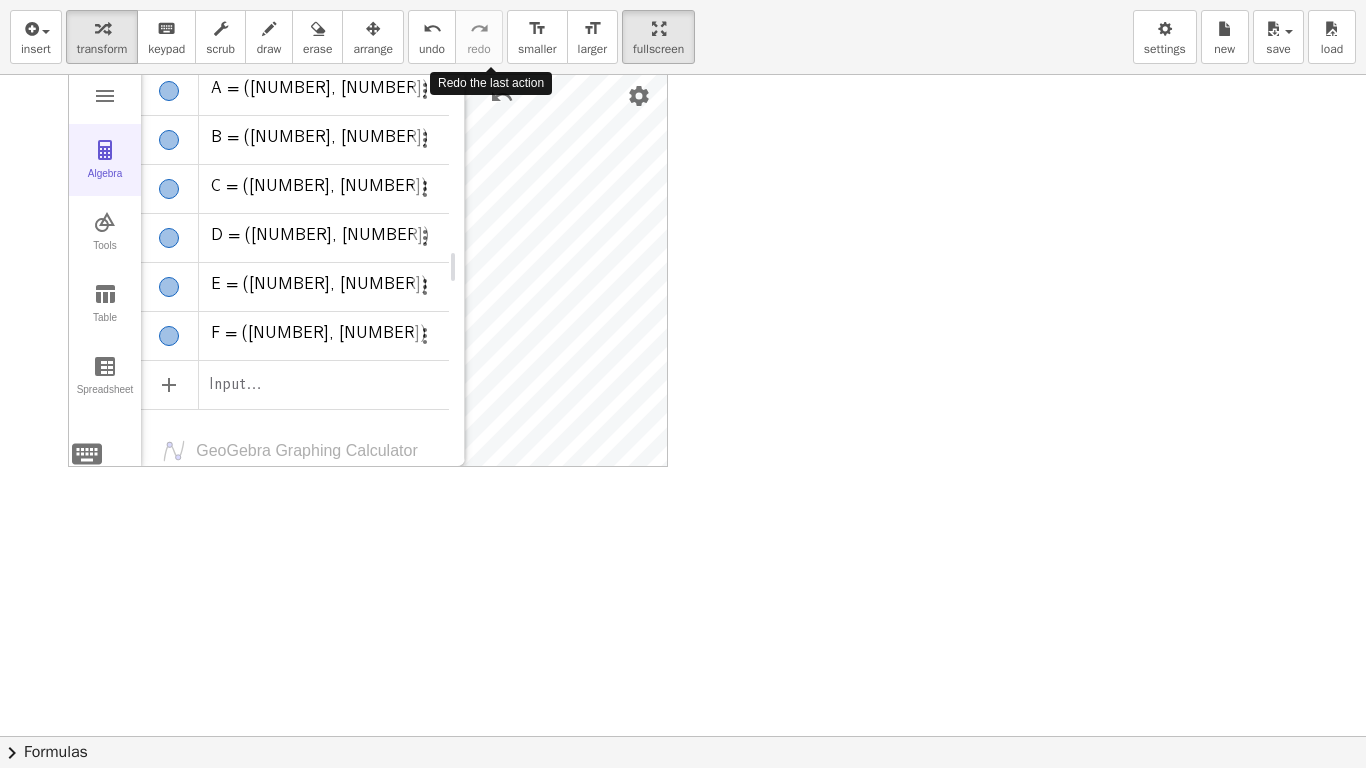 scroll, scrollTop: 0, scrollLeft: 0, axis: both 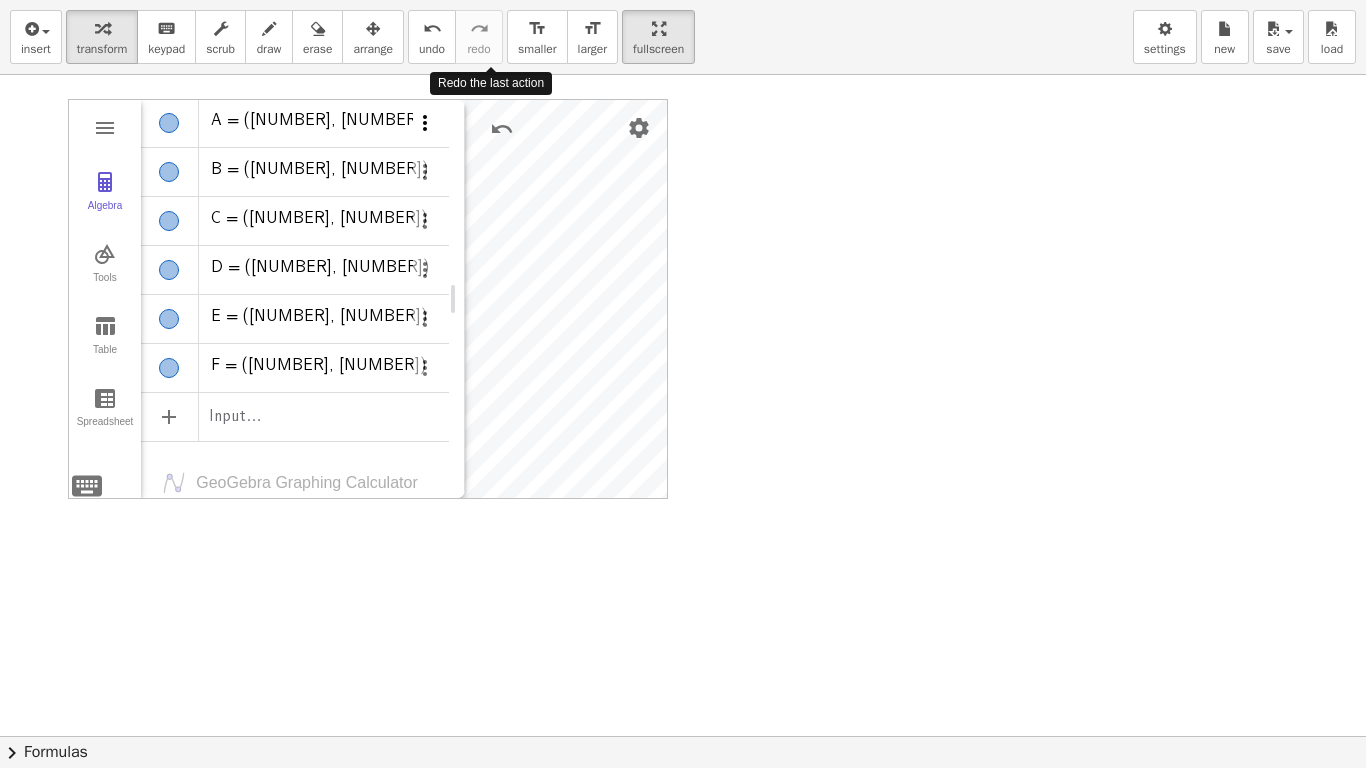 click at bounding box center [425, 123] 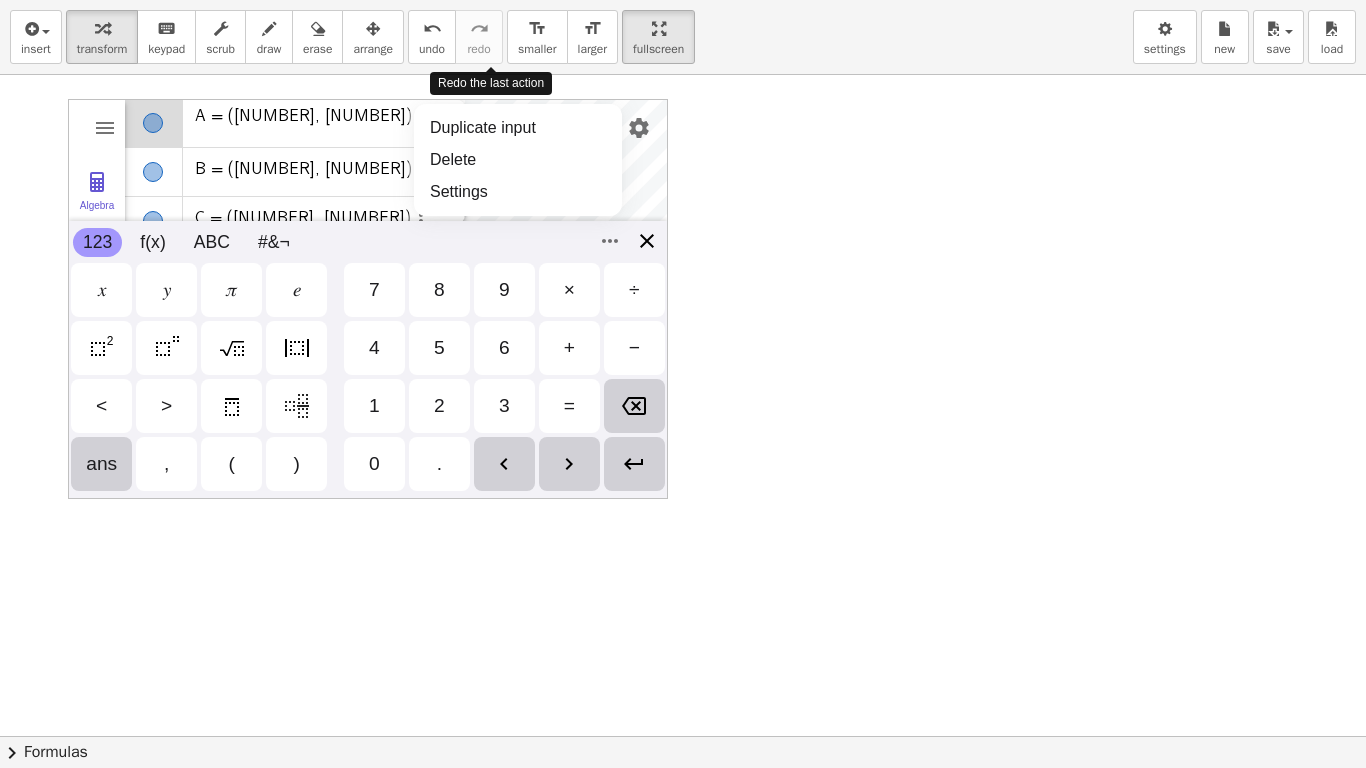 click on "Algebra Tools Table Spreadsheet A = ([NUMBER], [NUMBER]) B = ([NUMBER], [NUMBER]) C = ([NUMBER], [NUMBER]) D = ([NUMBER], [NUMBER]) E = ([NUMBER], [NUMBER]) F = ([NUMBER], [NUMBER]) Input… GeoGebra Graphing Calculator Basic Tools Move Point Slider Intersect Extremum Roots Best Fit Line Edit Select Objects Move Graphics View Delete Show / Hide Label Show / Hide Object Copy Visual Style Media Text Points Point Intersect Point on Object Attach / Detach Point Extremum Roots Complex Number List Lines Line Ray Vector Others Pen Freehand Function Button Check Box Input Box   Duplicate input Delete Settings 123 123 f(x) ABC #&¬ 𝑥 𝑦 𝜋 𝑒 7 8 9 × ÷ 4 5 6 + − < > 1 2 3 = ans , ( ) 0 . 𝑥 𝑦 𝑧 𝜋 7 8 9 × ÷ 𝑒 4 5 6 + − < > 1 2 3 = ( ) , 0 ." at bounding box center [368, 299] 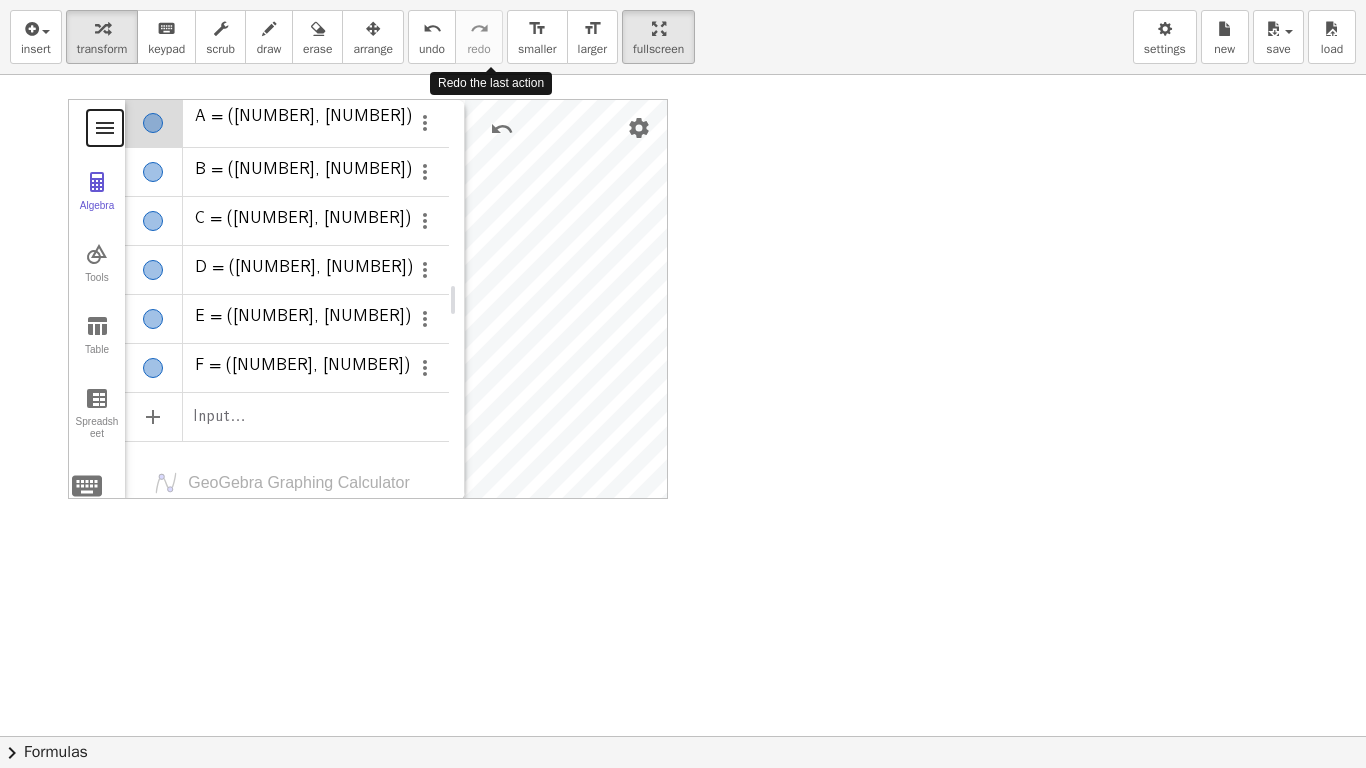 click at bounding box center (105, 128) 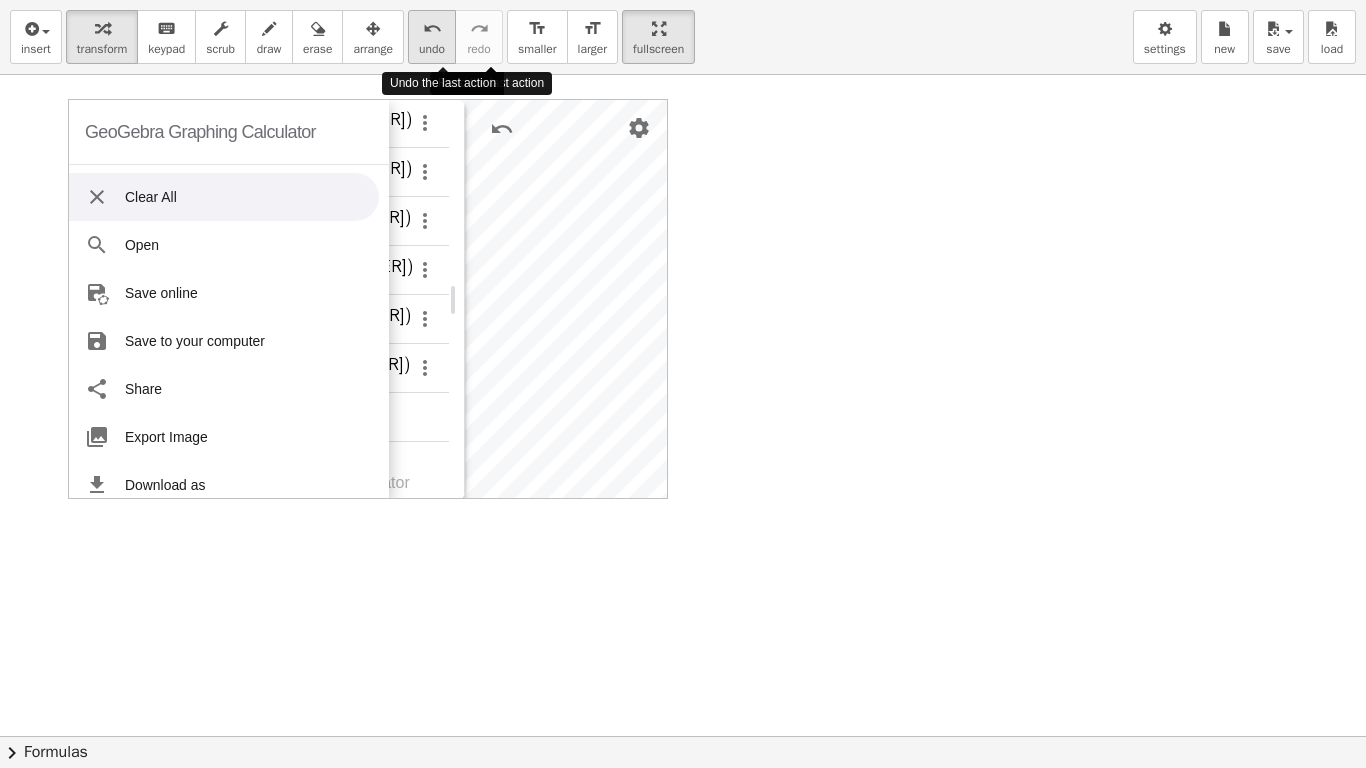 click on "undo" at bounding box center (432, 29) 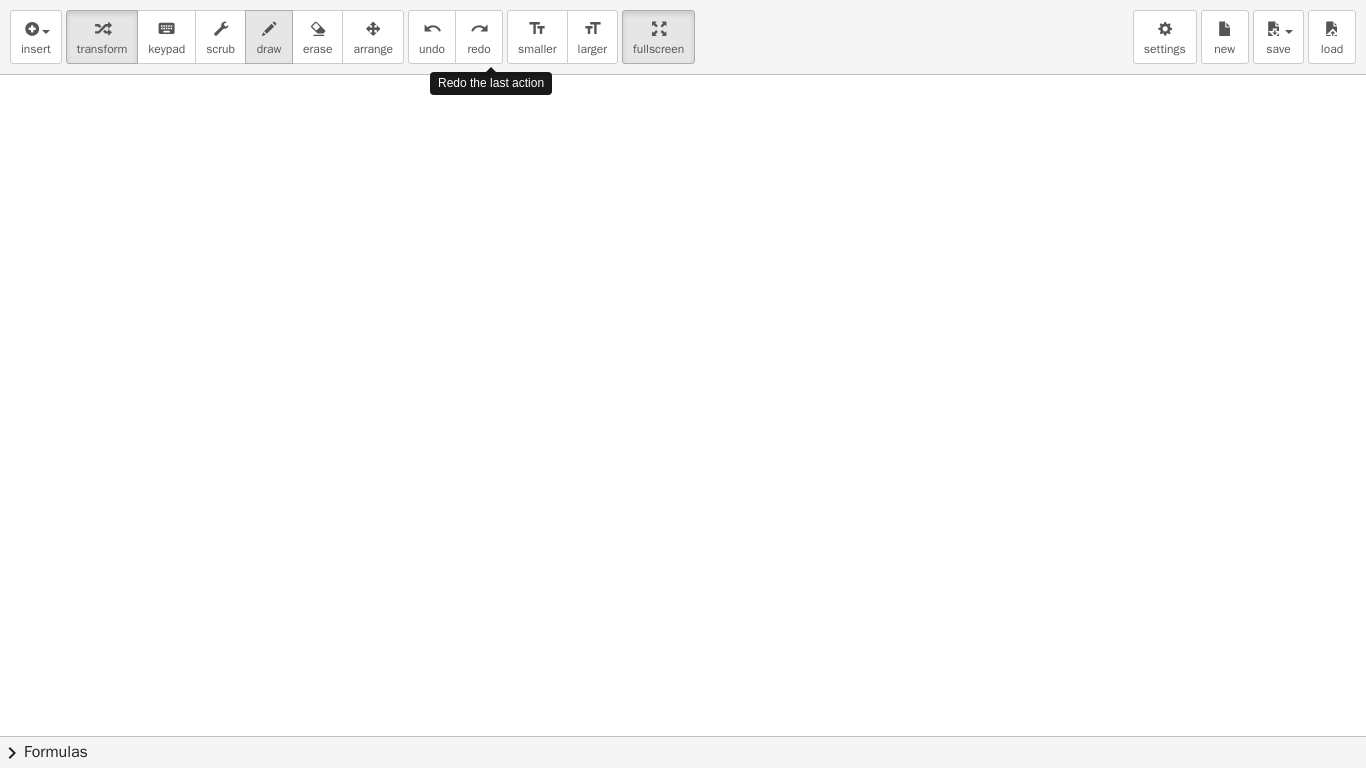 click on "draw" at bounding box center (269, 49) 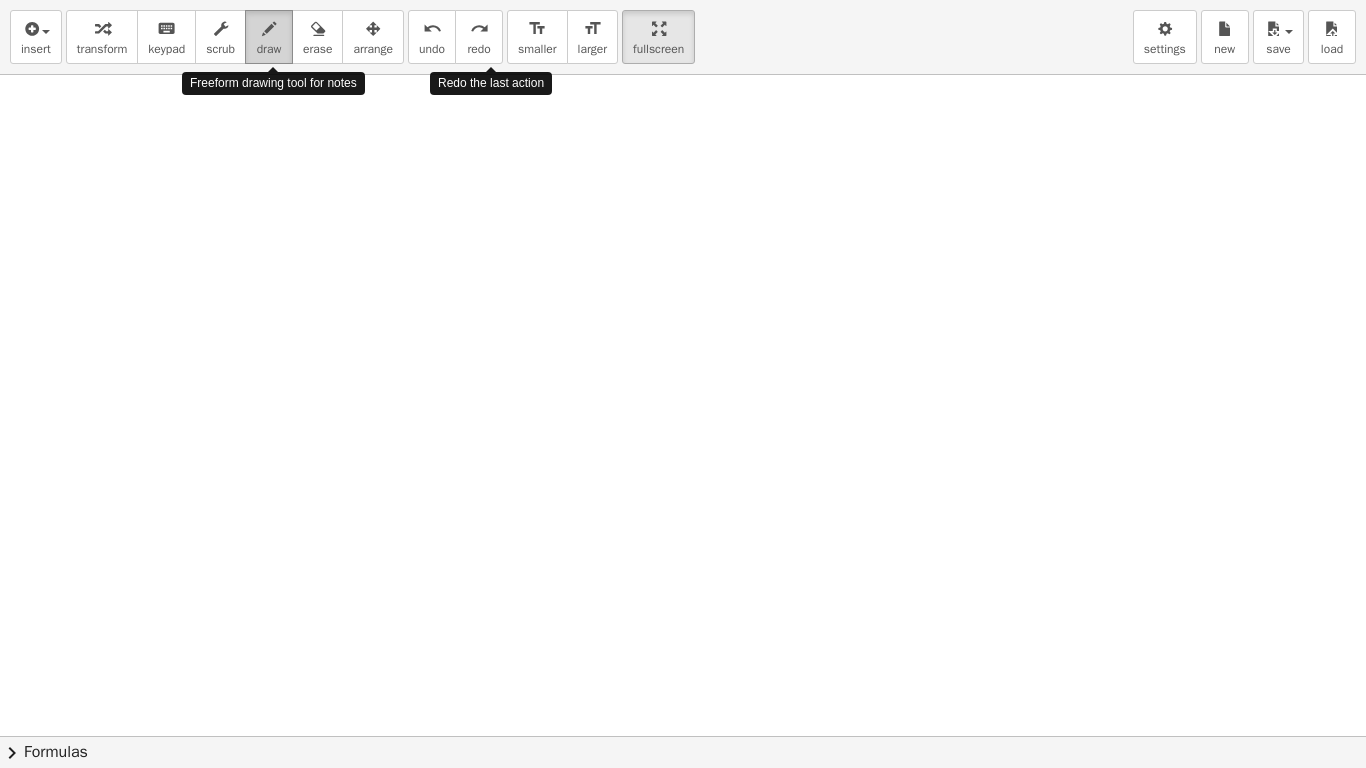 click on "draw" at bounding box center [269, 49] 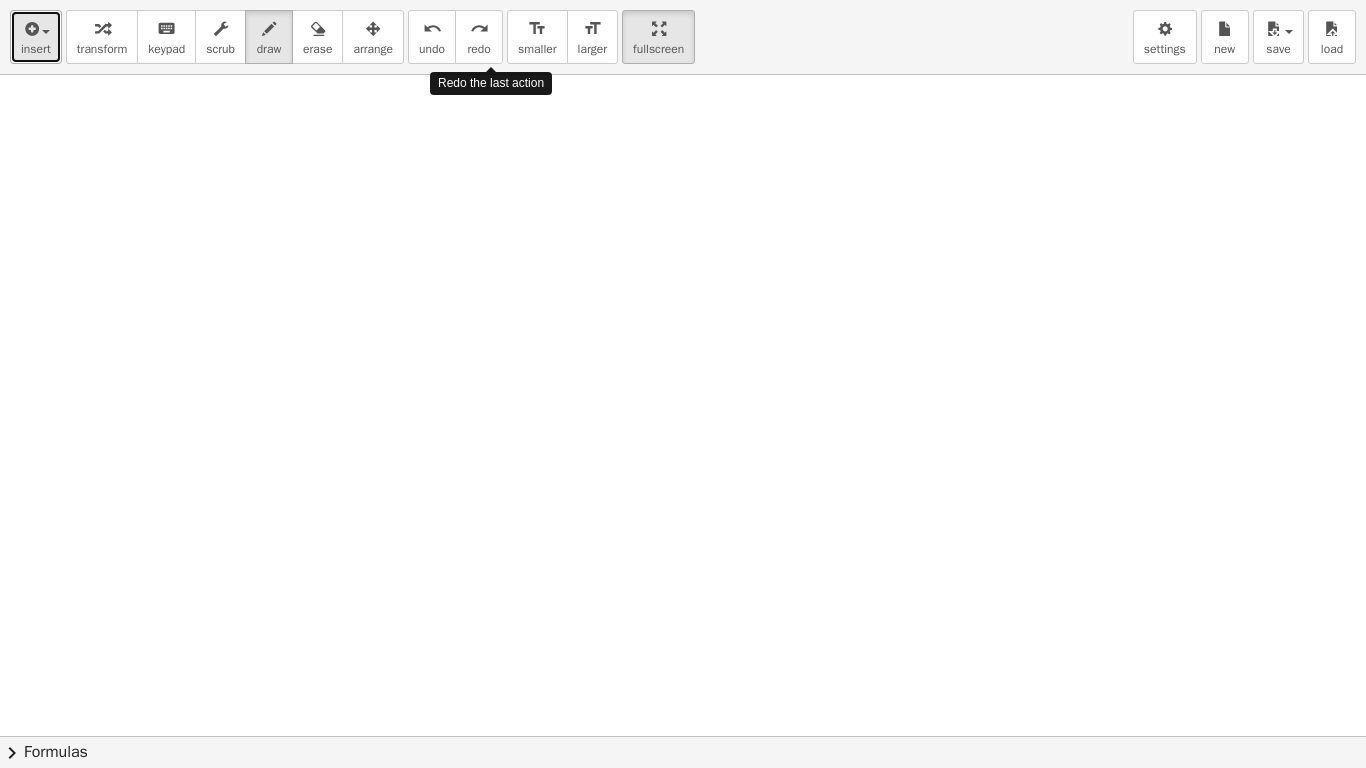 click on "insert" at bounding box center [36, 49] 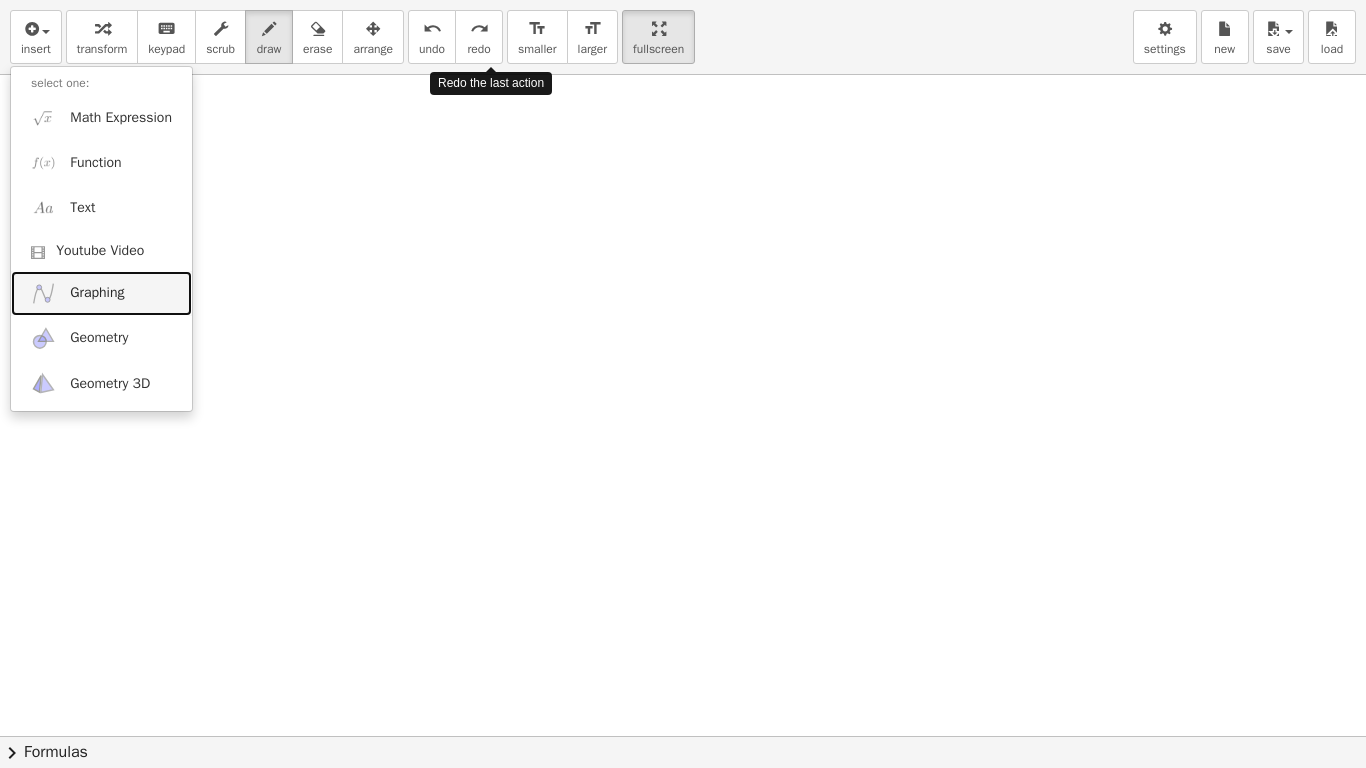 click on "Graphing" at bounding box center [97, 293] 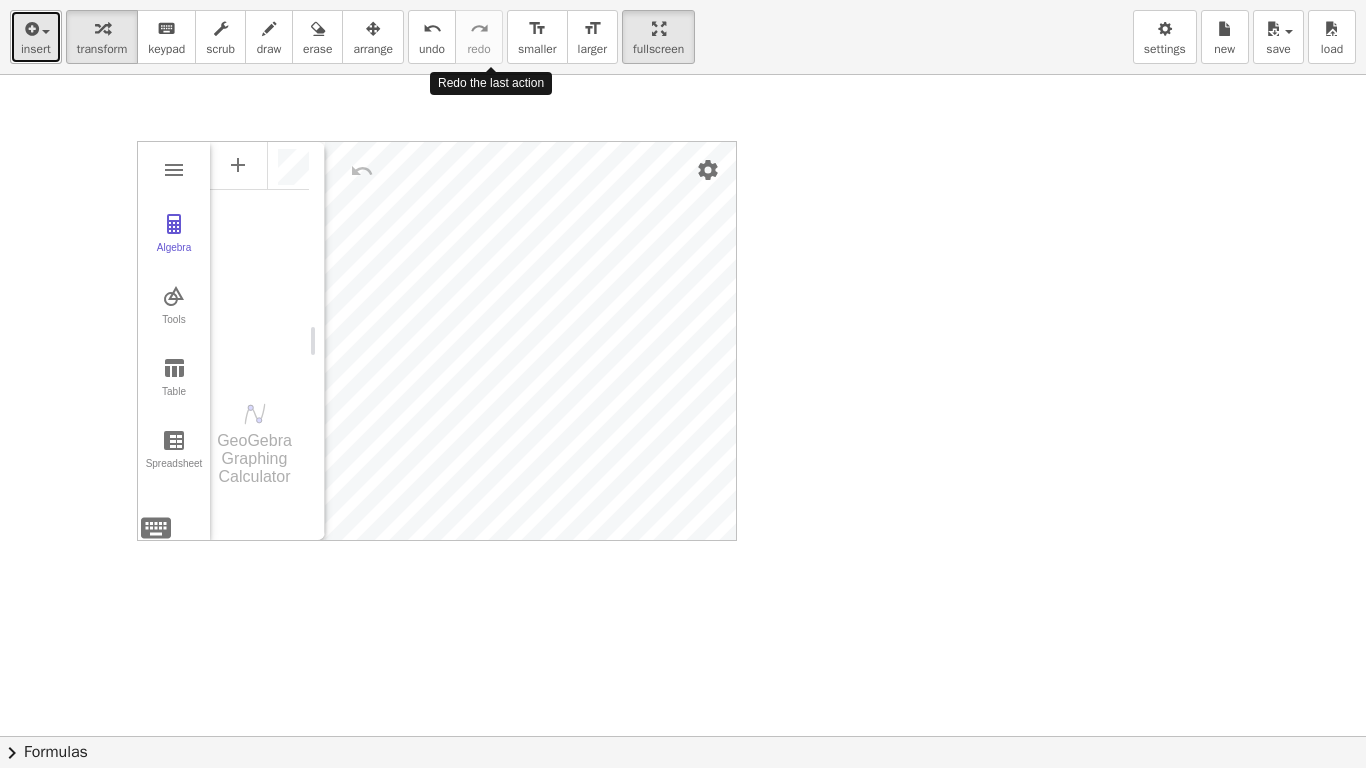 click at bounding box center [41, 31] 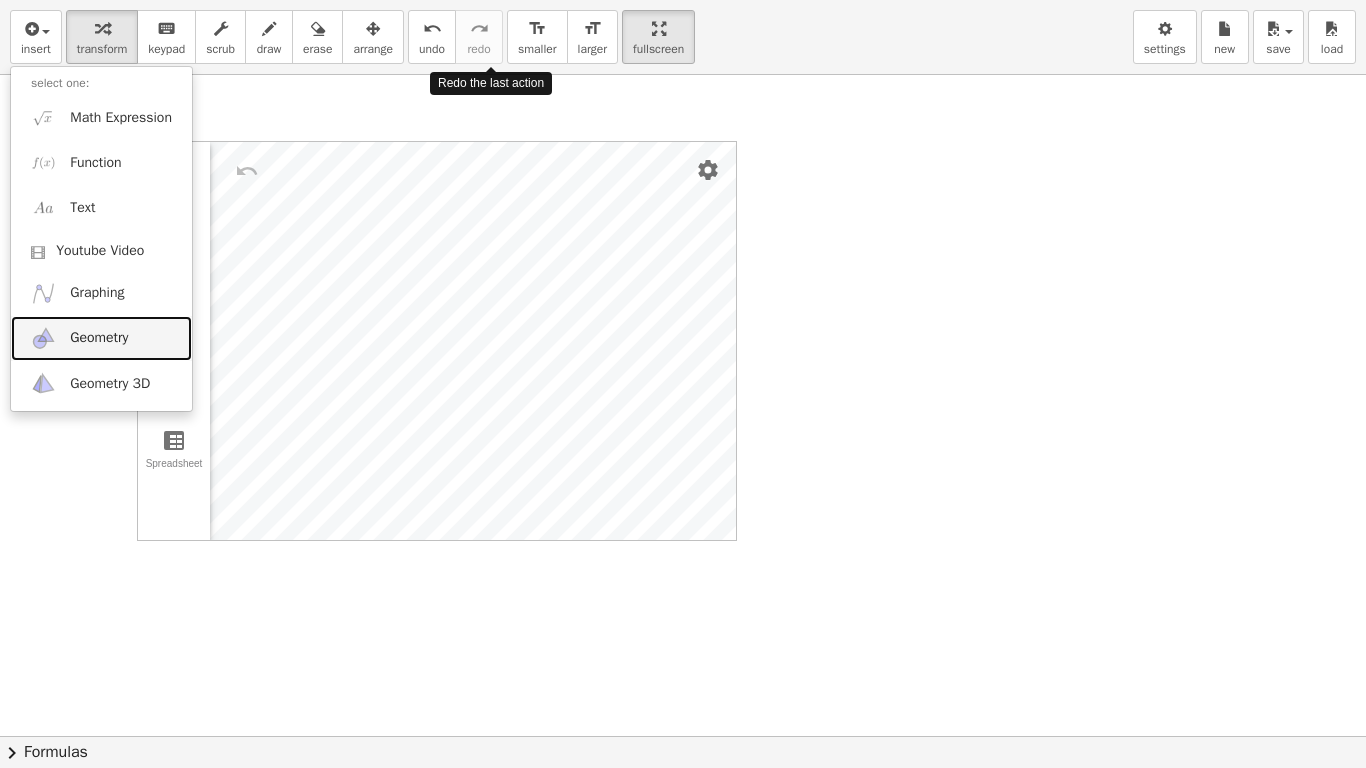 click on "Geometry" at bounding box center [99, 338] 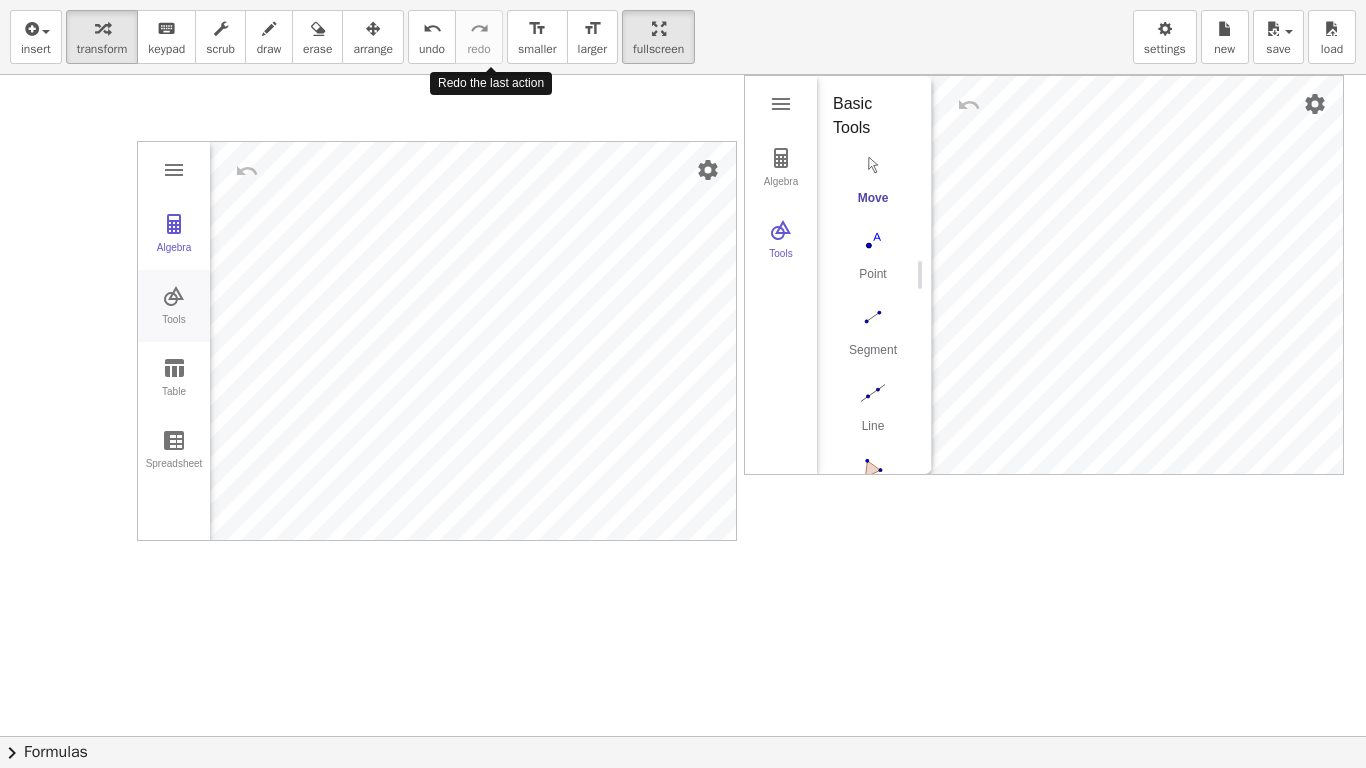 click at bounding box center [174, 296] 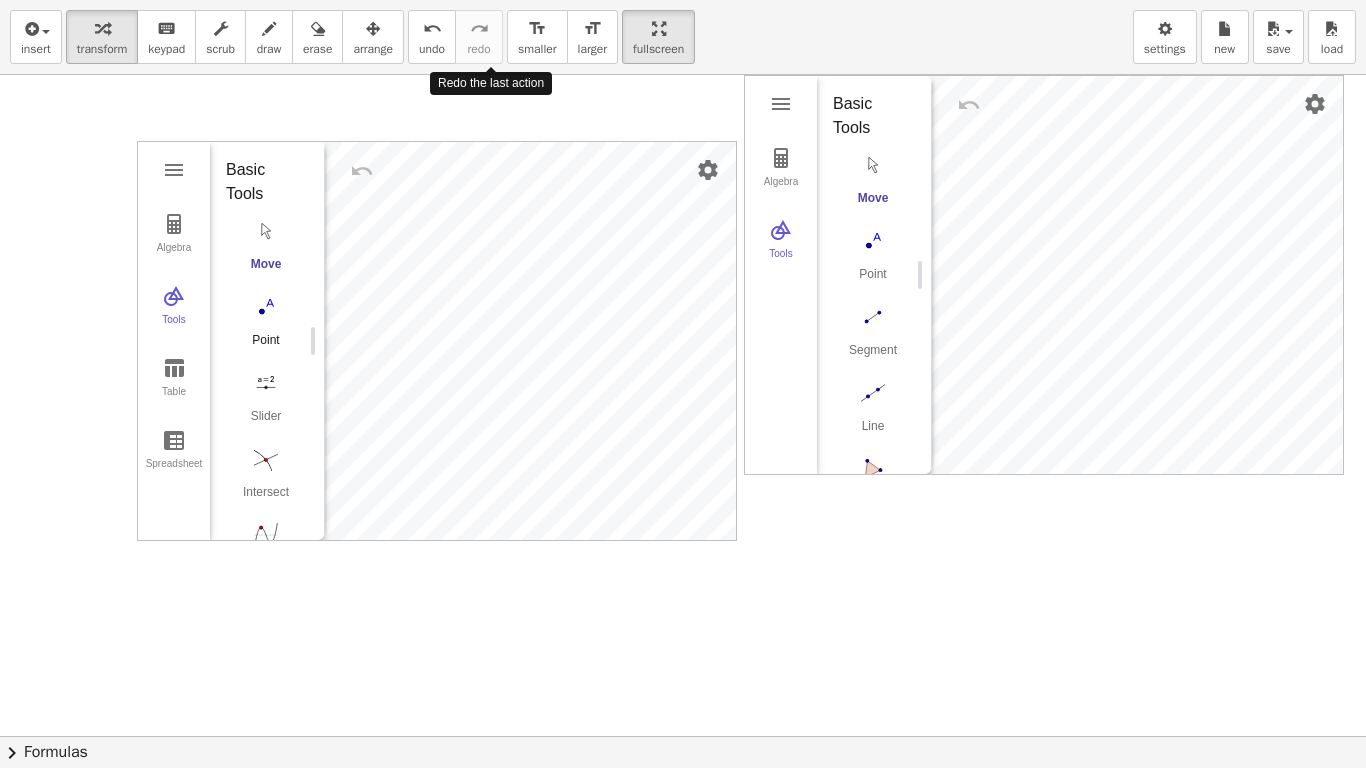 click at bounding box center [266, 307] 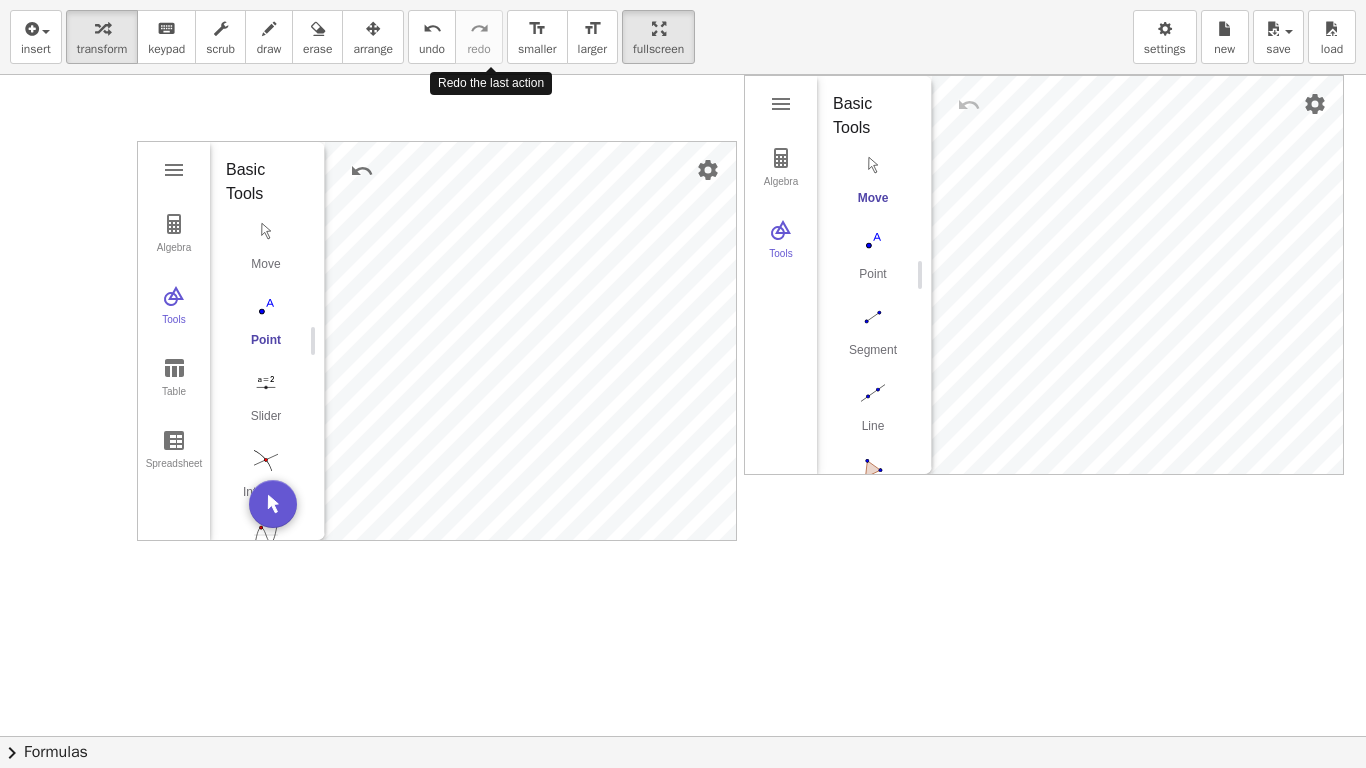 click at bounding box center [356, 171] 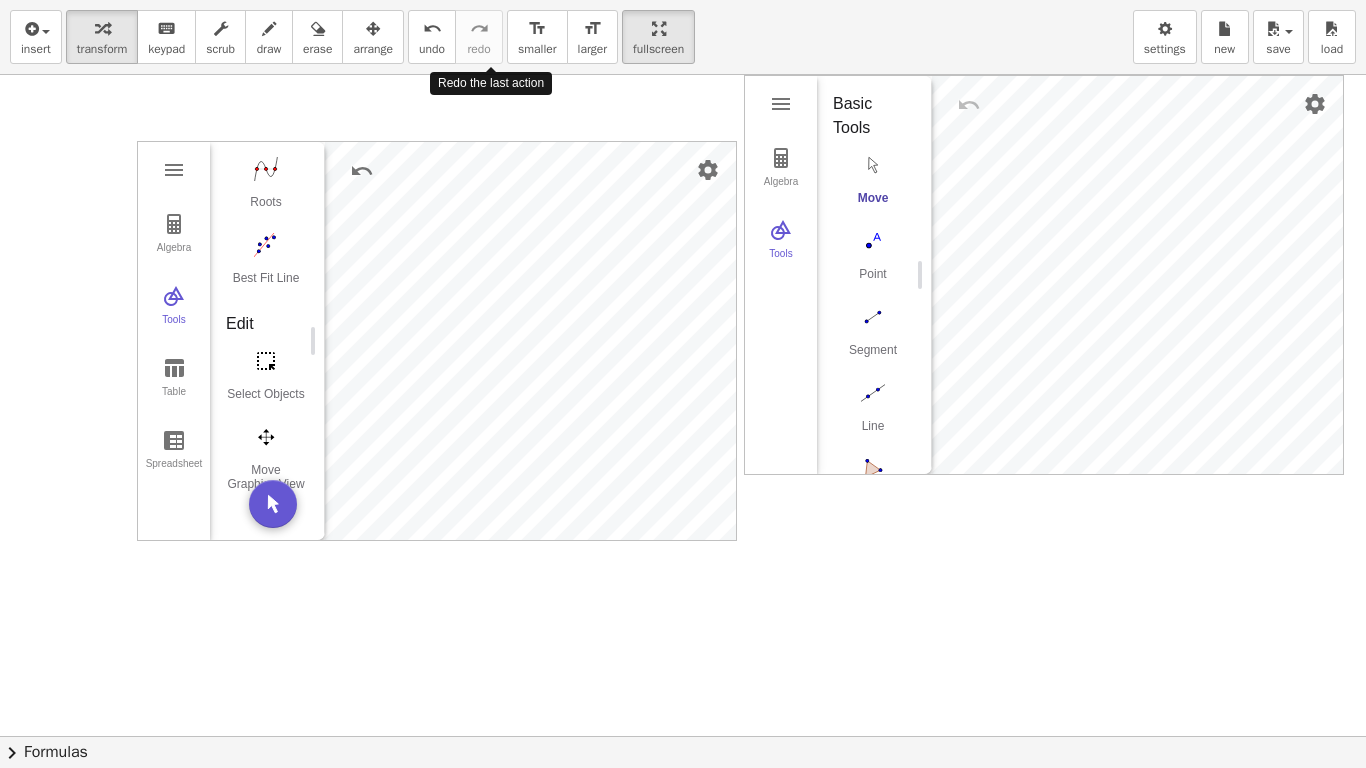scroll, scrollTop: 457, scrollLeft: 0, axis: vertical 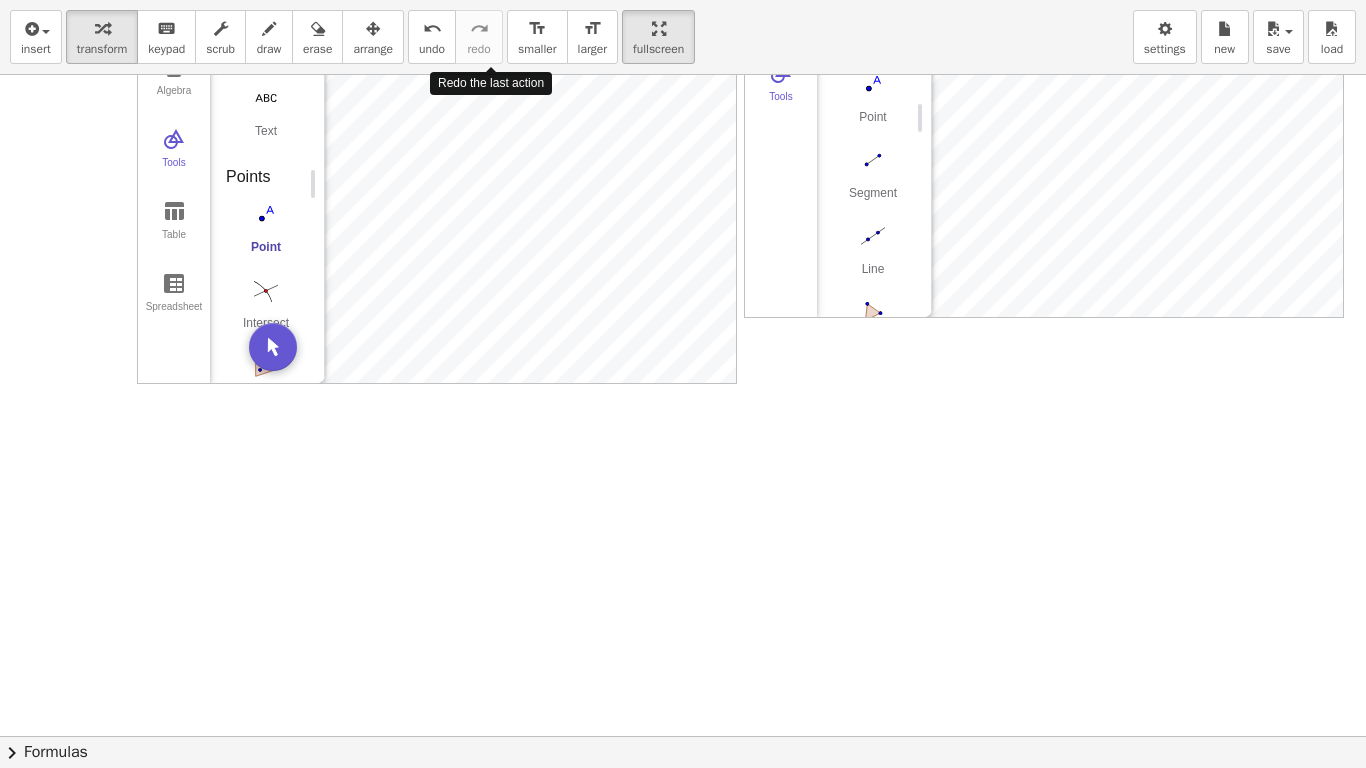click at bounding box center (266, -894) 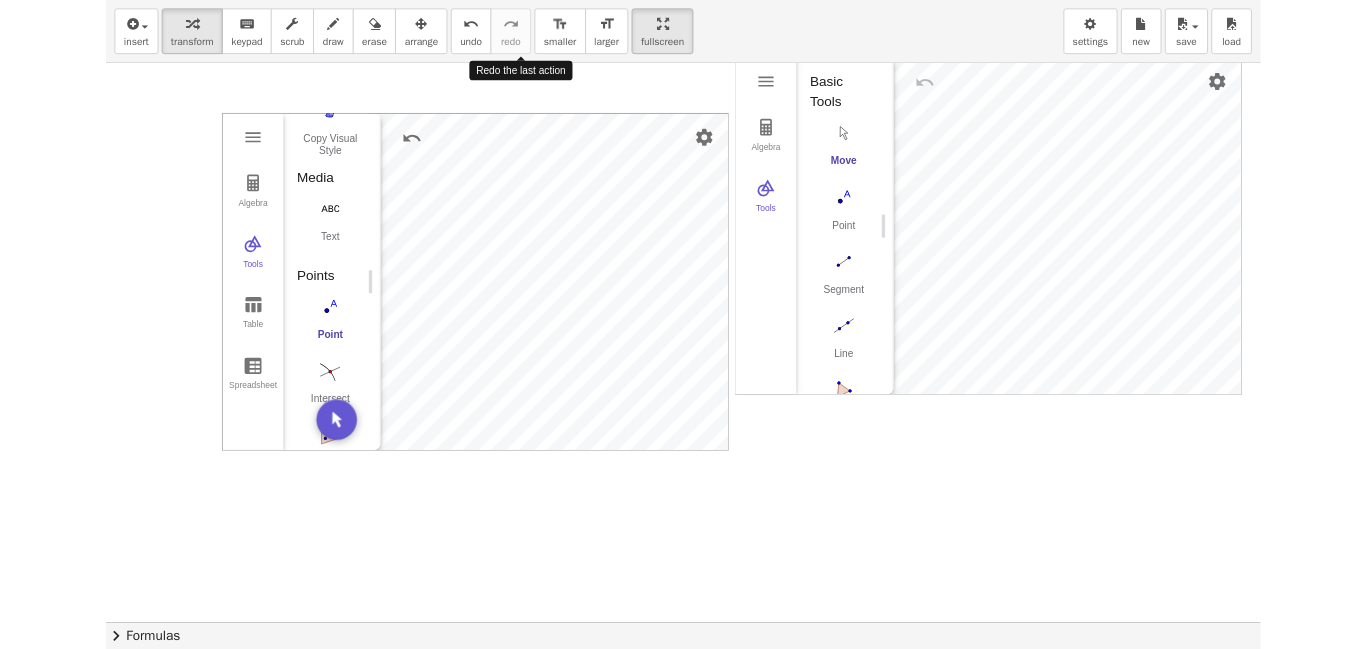 scroll, scrollTop: 0, scrollLeft: 0, axis: both 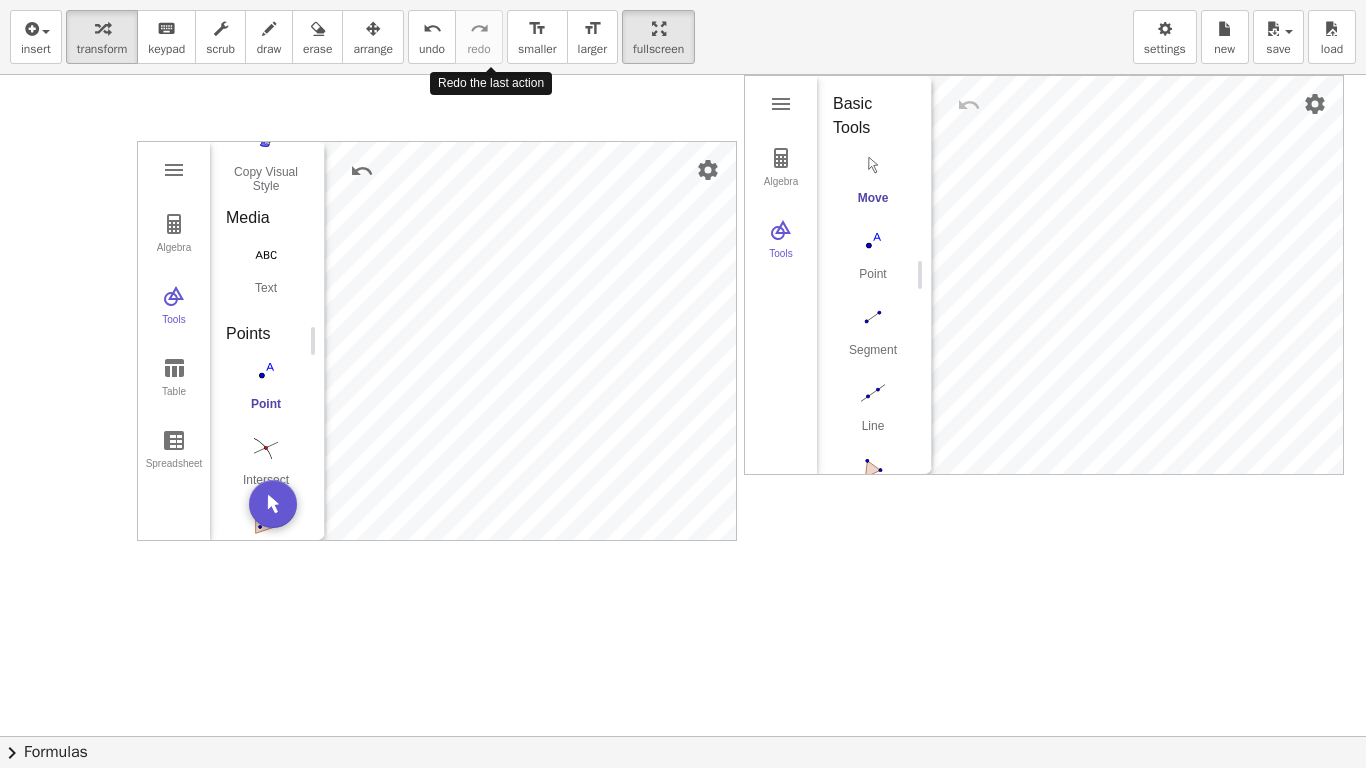 click at bounding box center [356, 171] 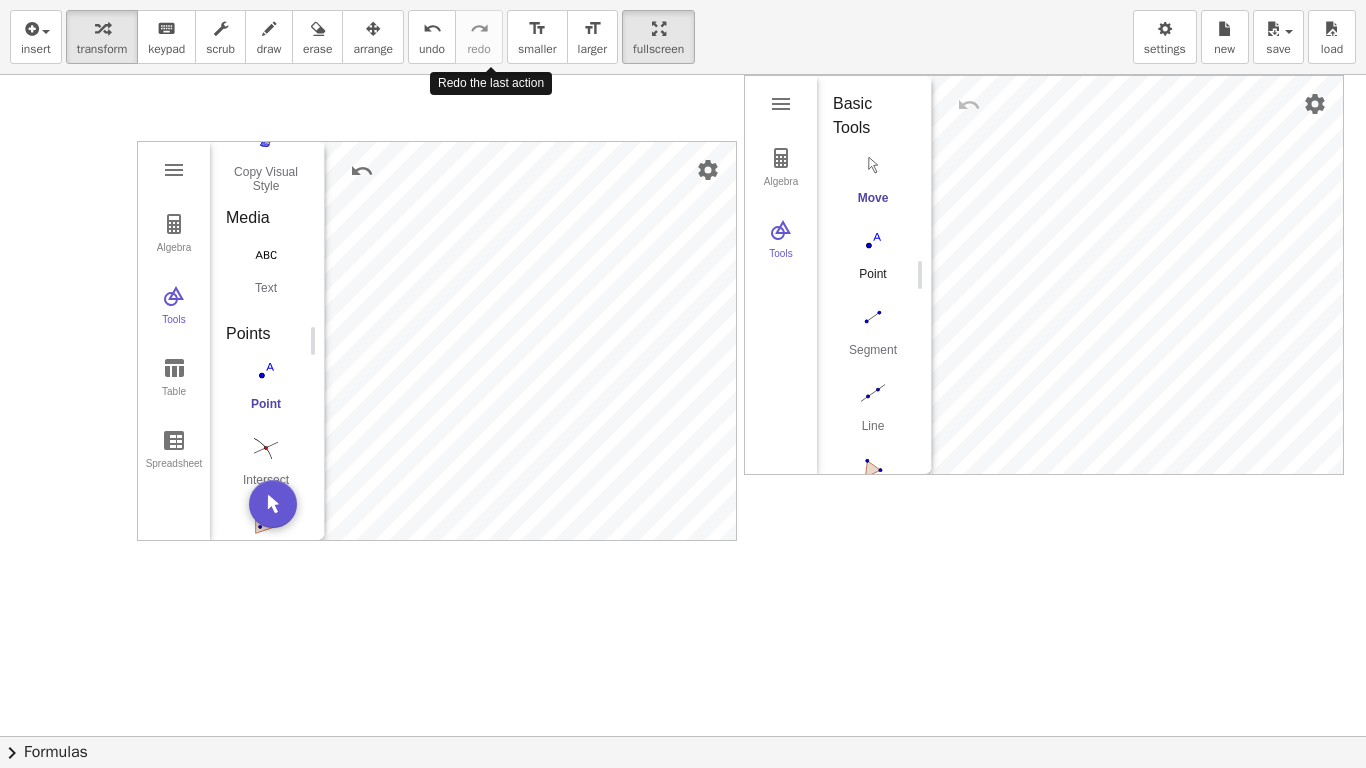 click at bounding box center (873, 241) 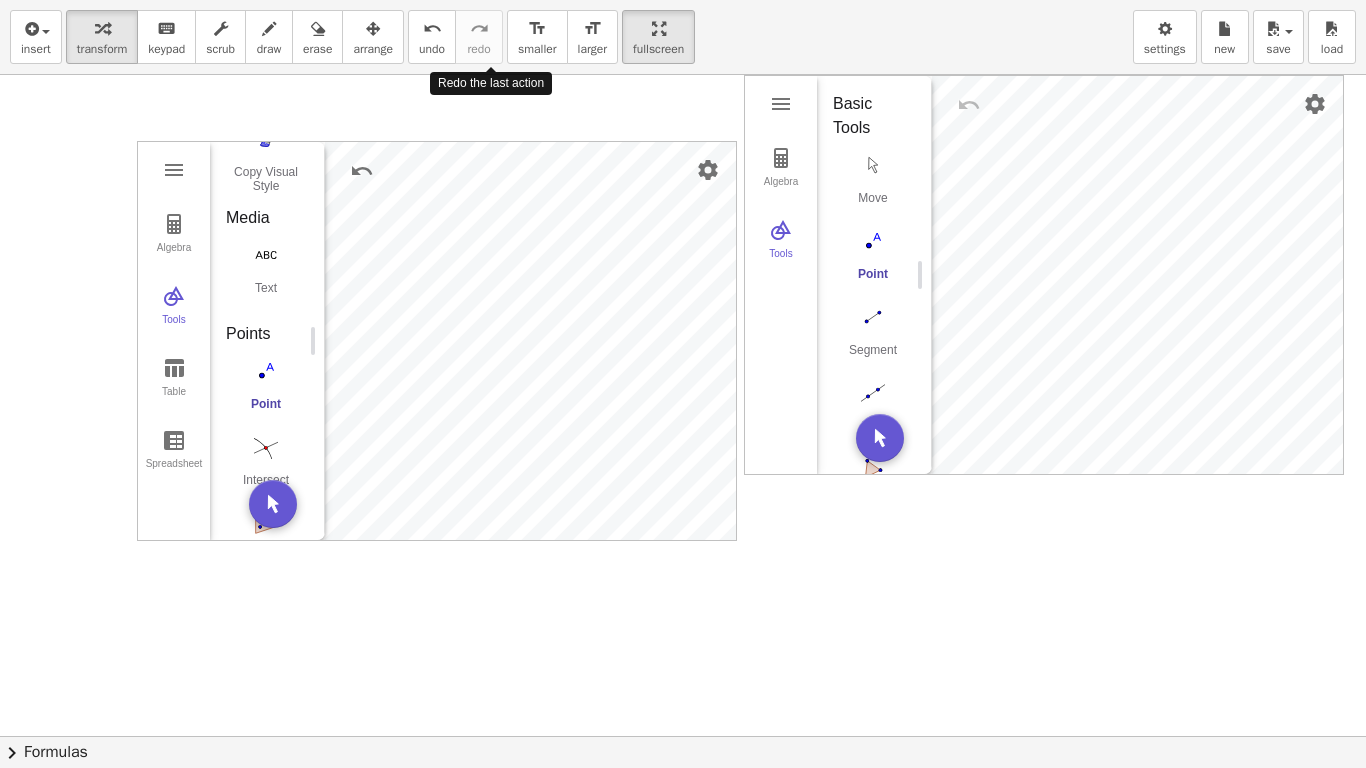 click at bounding box center (356, 171) 